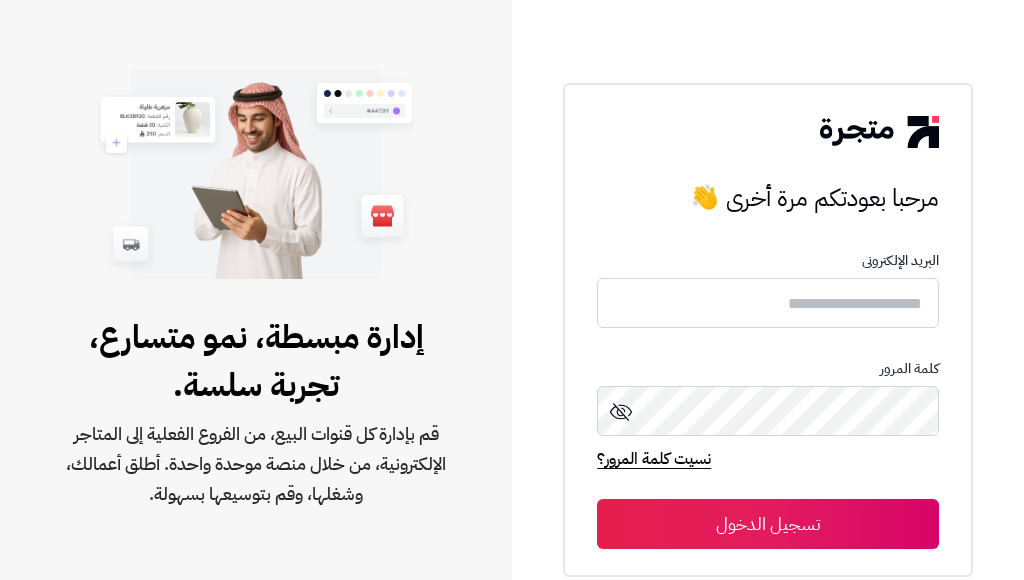 scroll, scrollTop: 0, scrollLeft: 0, axis: both 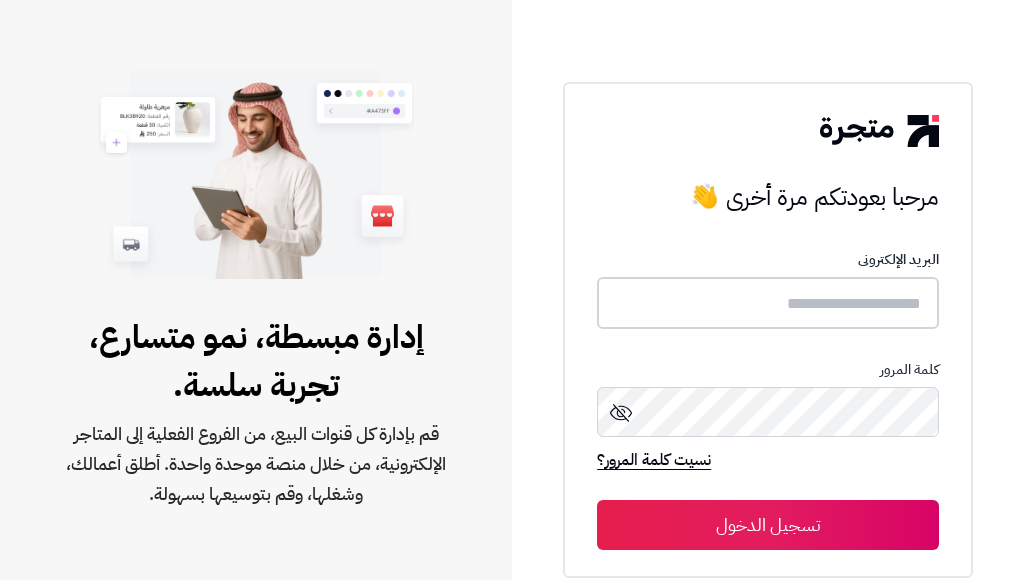 type on "**********" 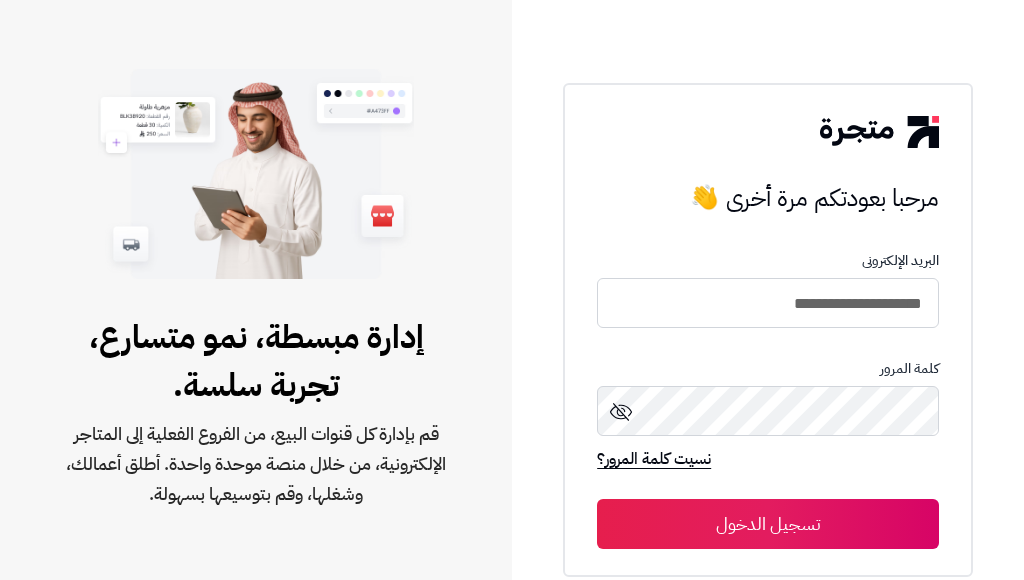 click on "تسجيل الدخول" at bounding box center [768, 524] 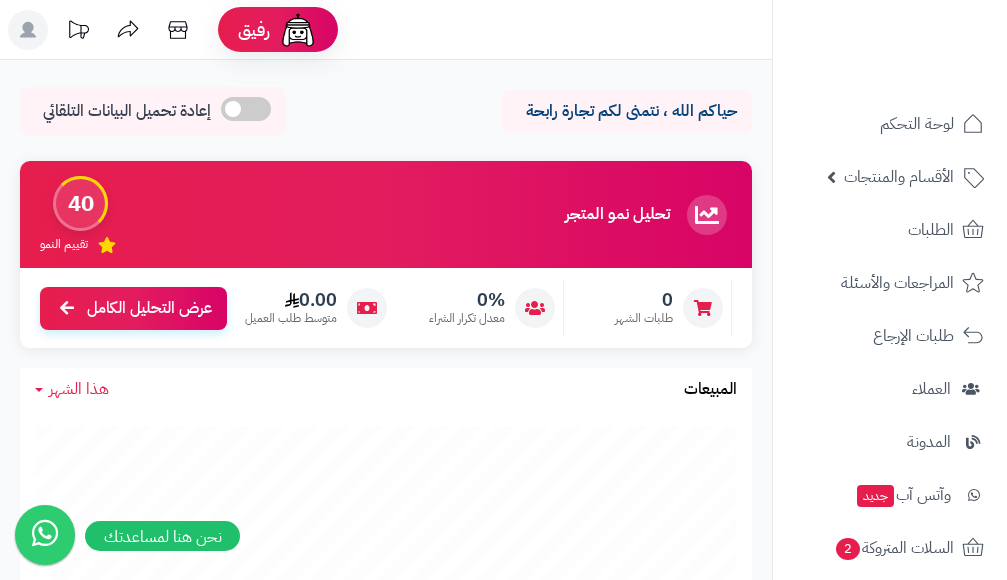 scroll, scrollTop: 0, scrollLeft: 0, axis: both 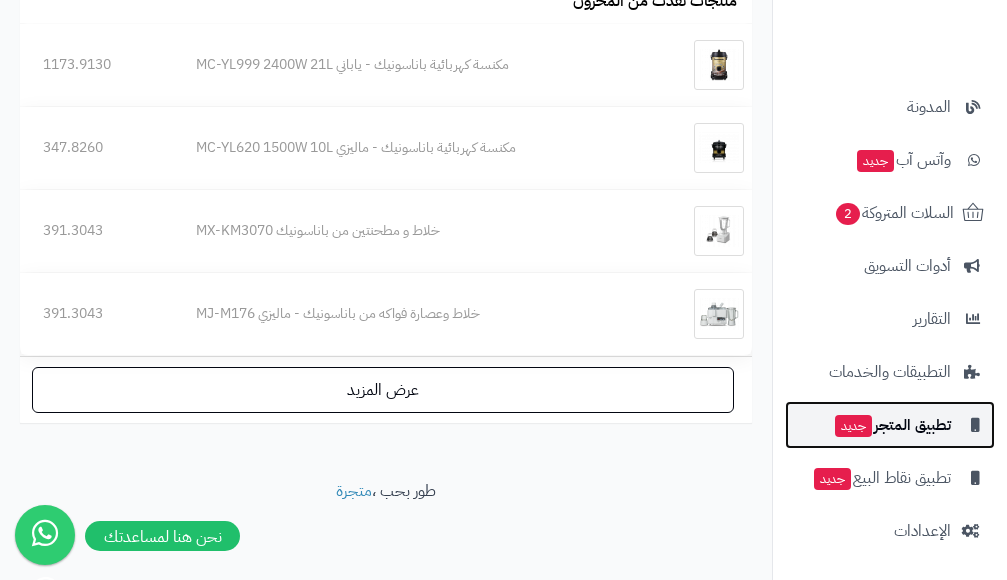 click on "تطبيق المتجر    جديد" at bounding box center (892, 425) 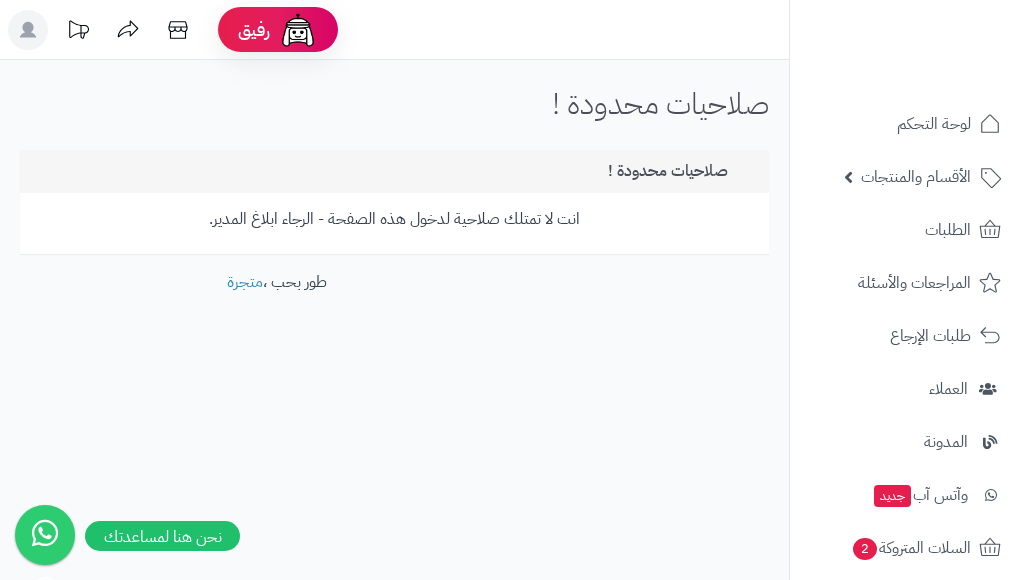 scroll, scrollTop: 0, scrollLeft: 0, axis: both 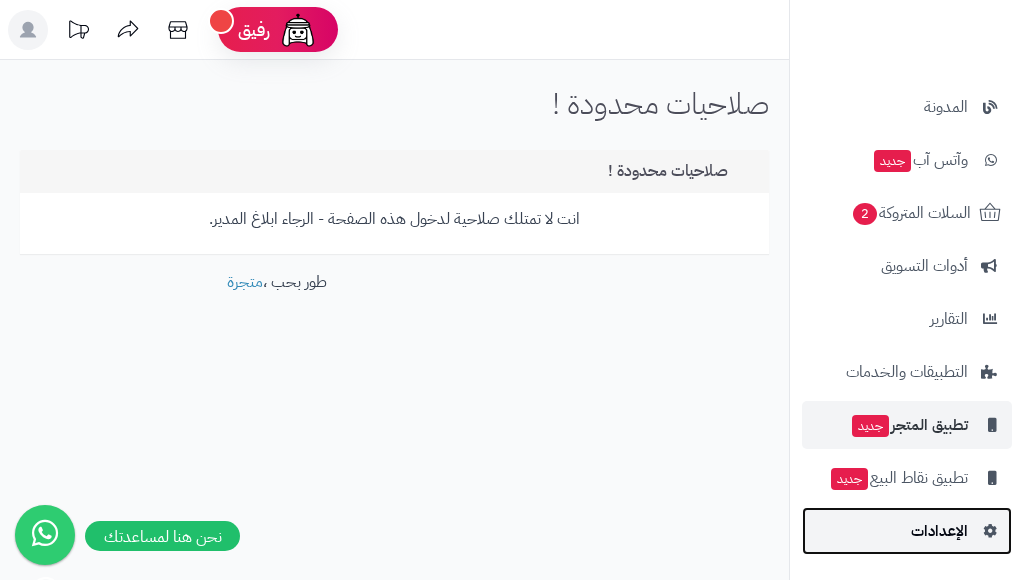 click on "الإعدادات" at bounding box center (939, 531) 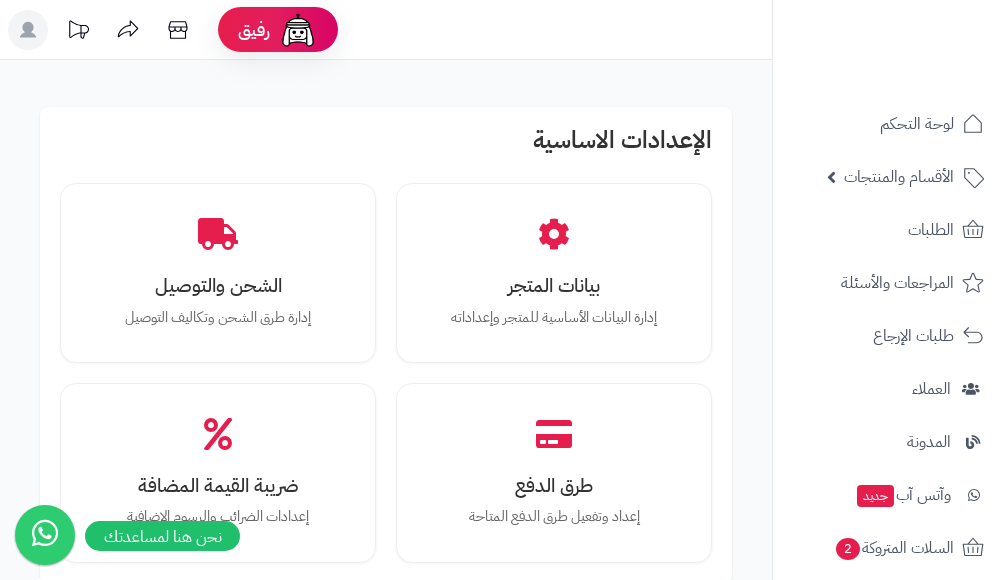 scroll, scrollTop: 0, scrollLeft: 0, axis: both 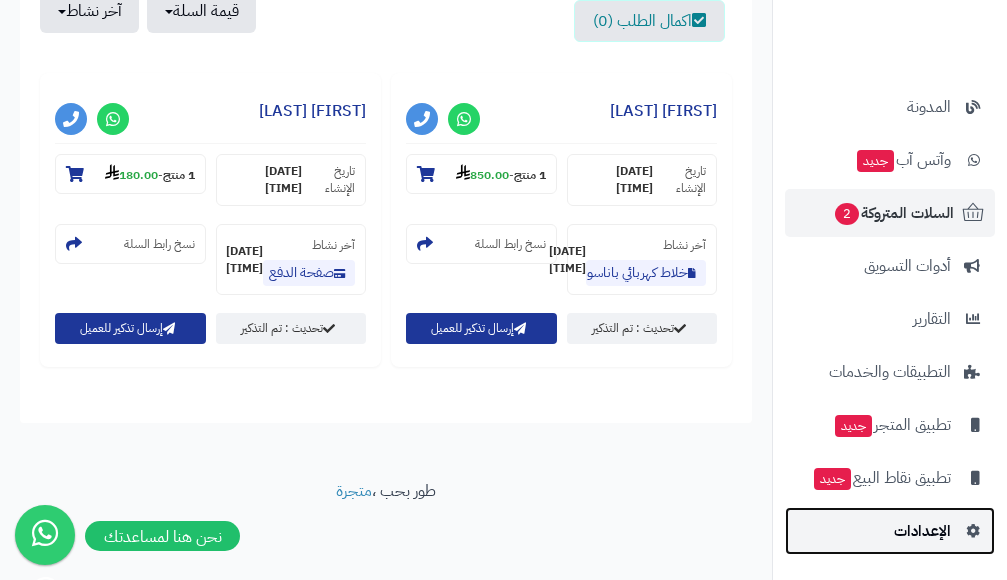 click on "الإعدادات" at bounding box center [922, 531] 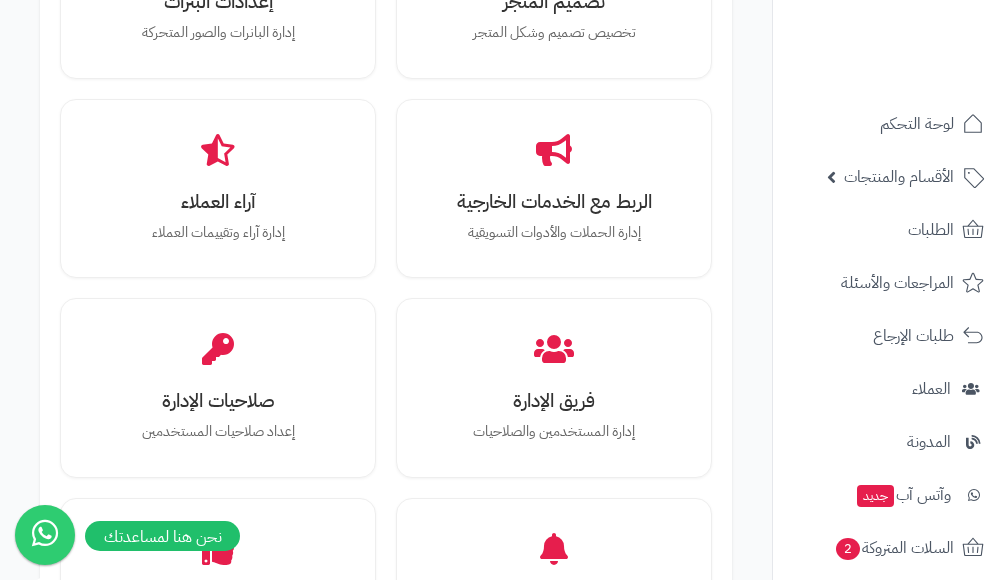 scroll, scrollTop: 1100, scrollLeft: 0, axis: vertical 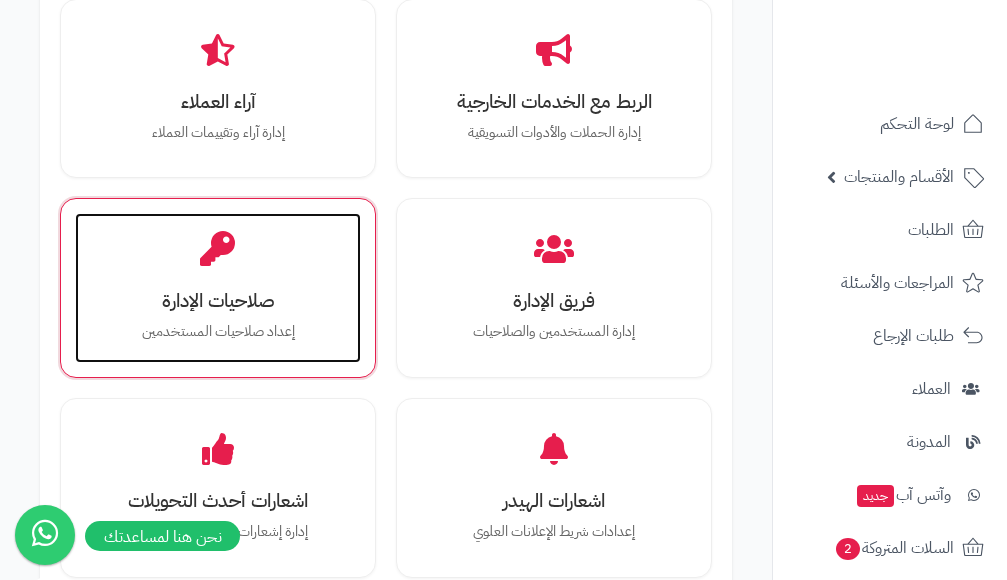 click on "صلاحيات الإدارة" at bounding box center [218, 300] 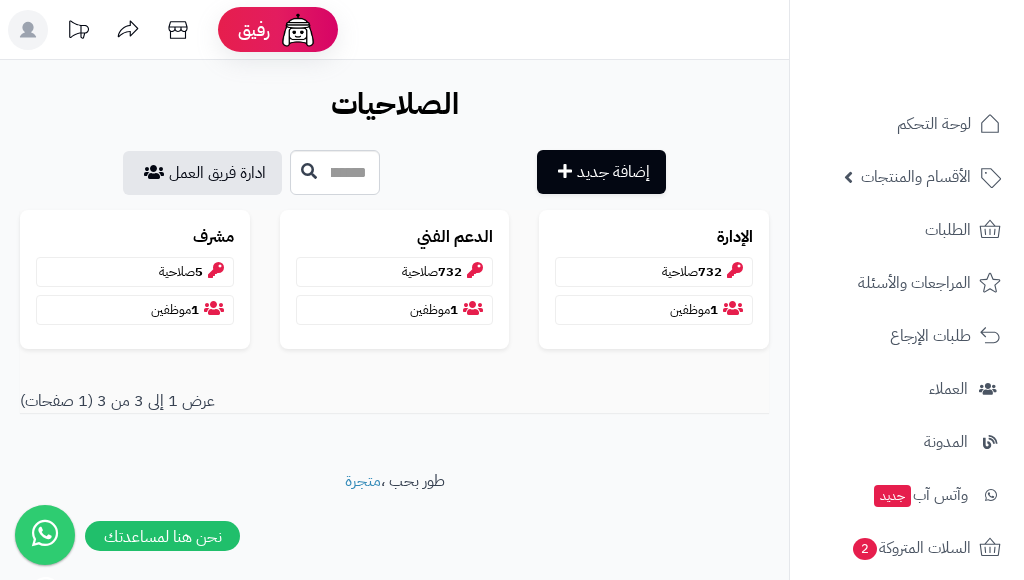 scroll, scrollTop: 0, scrollLeft: 0, axis: both 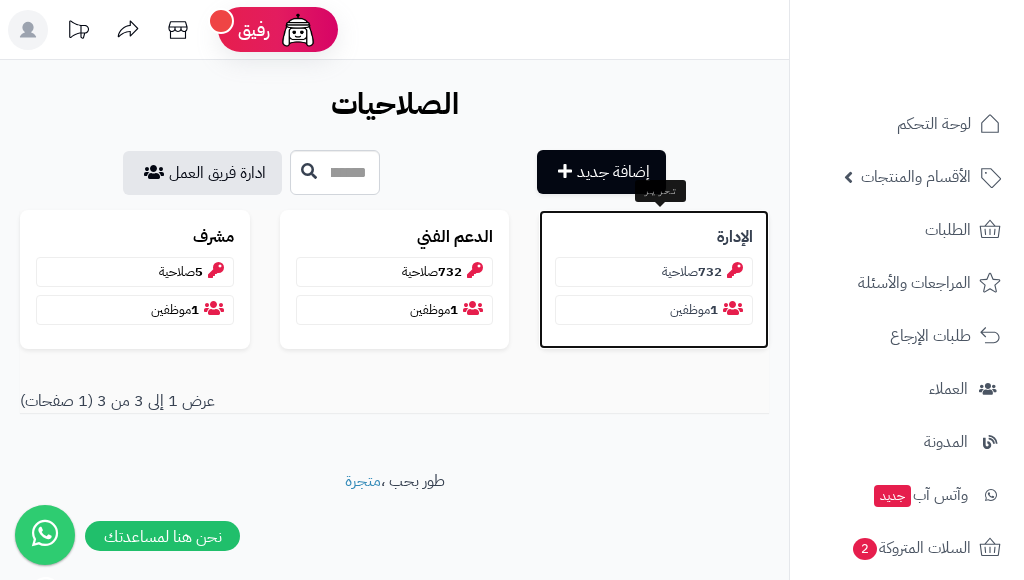 click on "732" at bounding box center (710, 271) 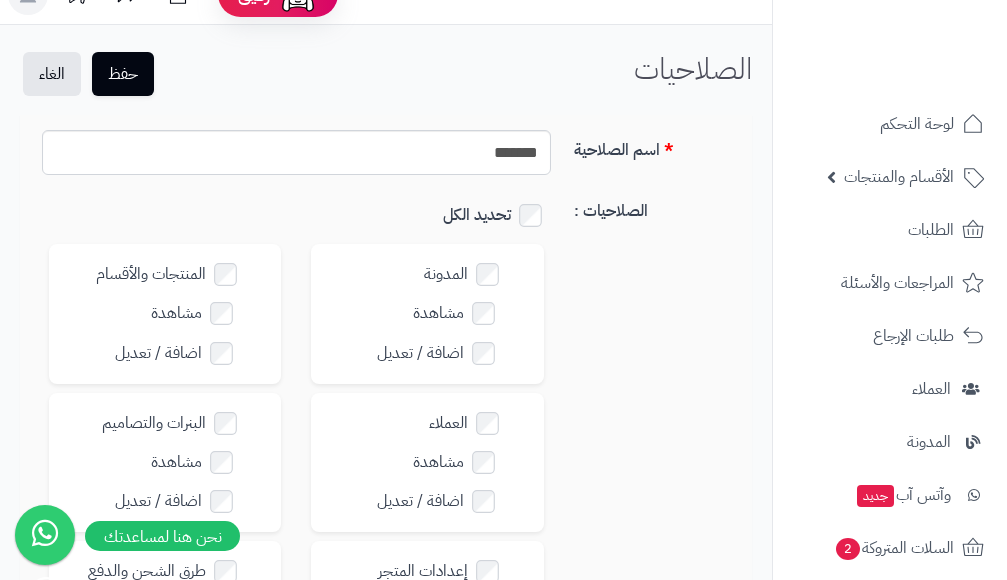 scroll, scrollTop: 0, scrollLeft: 0, axis: both 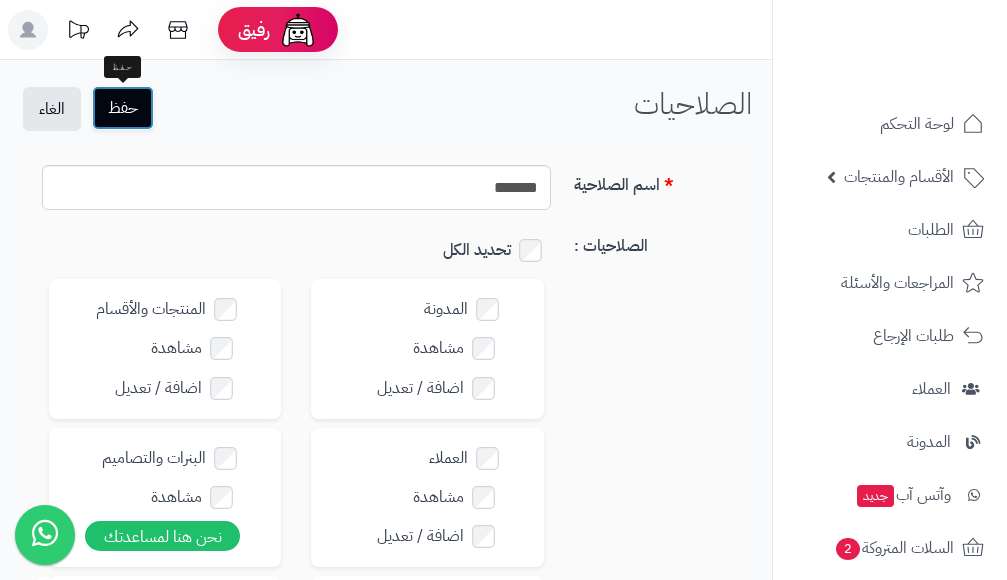 click on "حفظ" at bounding box center [123, 108] 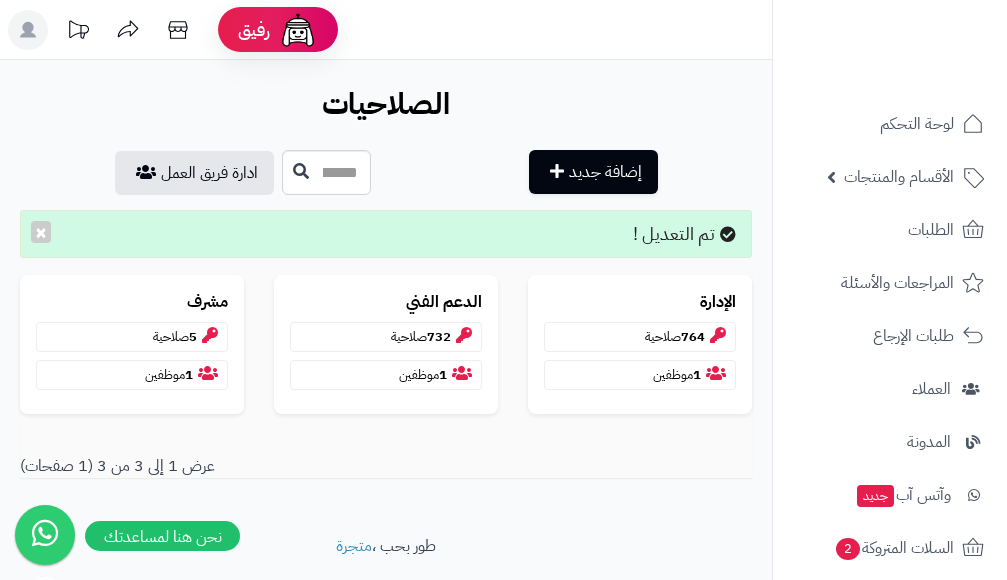 scroll, scrollTop: 0, scrollLeft: 0, axis: both 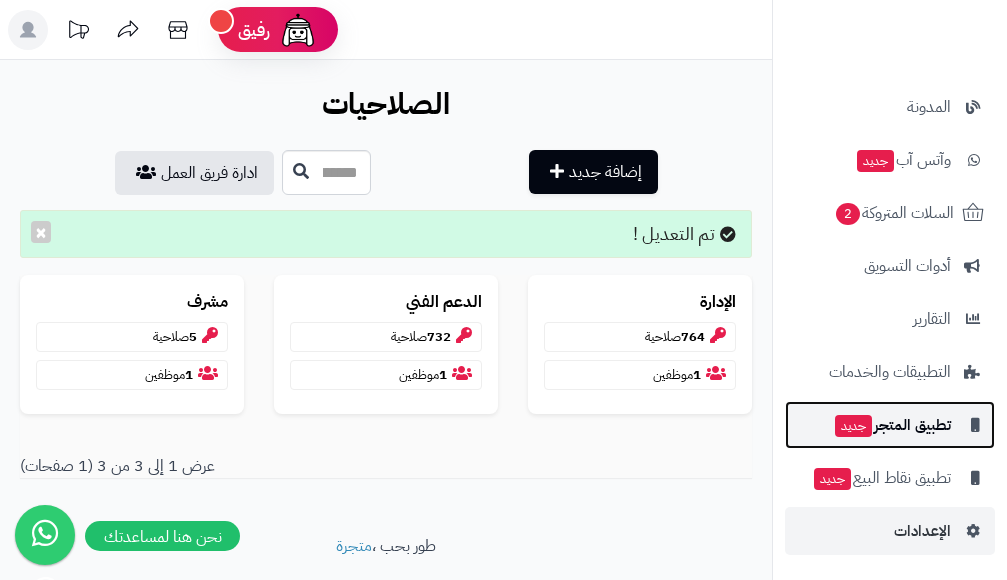 click on "تطبيق المتجر    جديد" at bounding box center [892, 425] 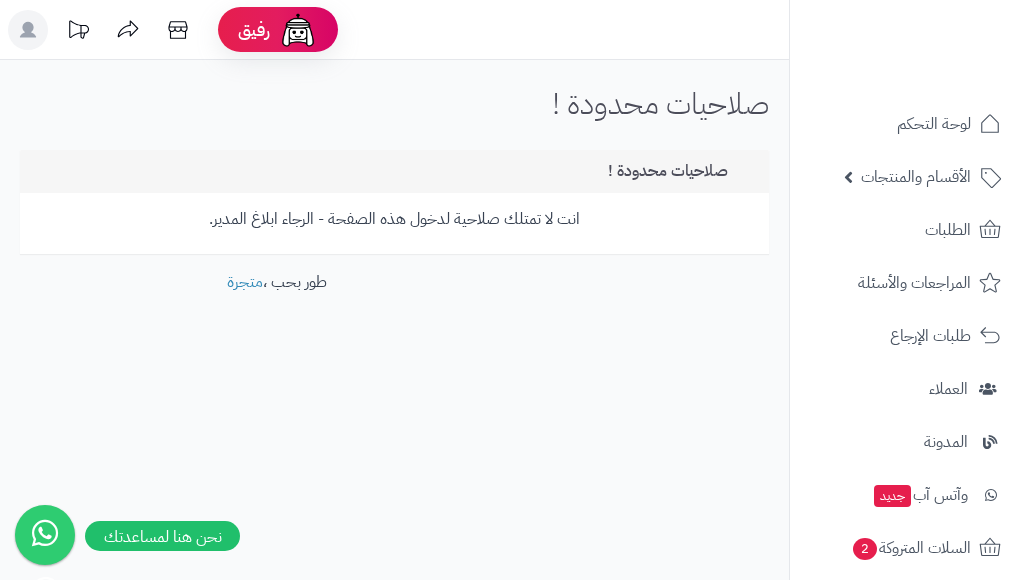 scroll, scrollTop: 0, scrollLeft: 0, axis: both 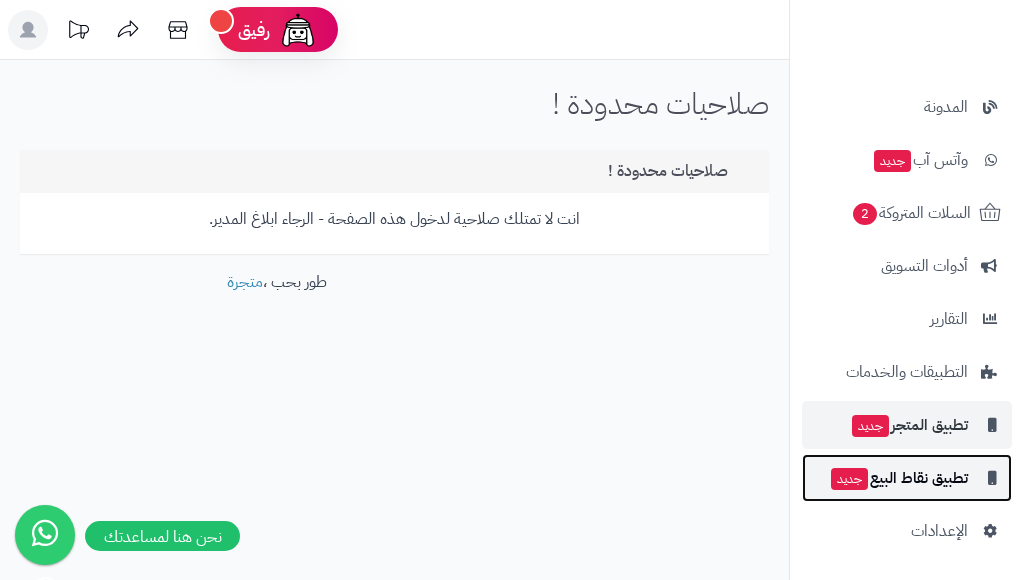 click on "تطبيق نقاط البيع    جديد" at bounding box center [898, 478] 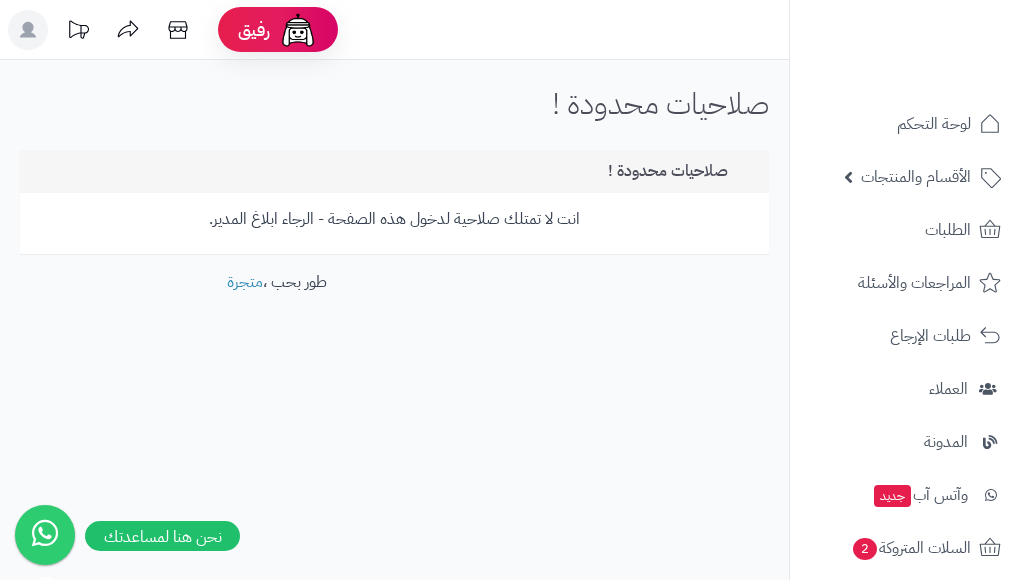 scroll, scrollTop: 0, scrollLeft: 0, axis: both 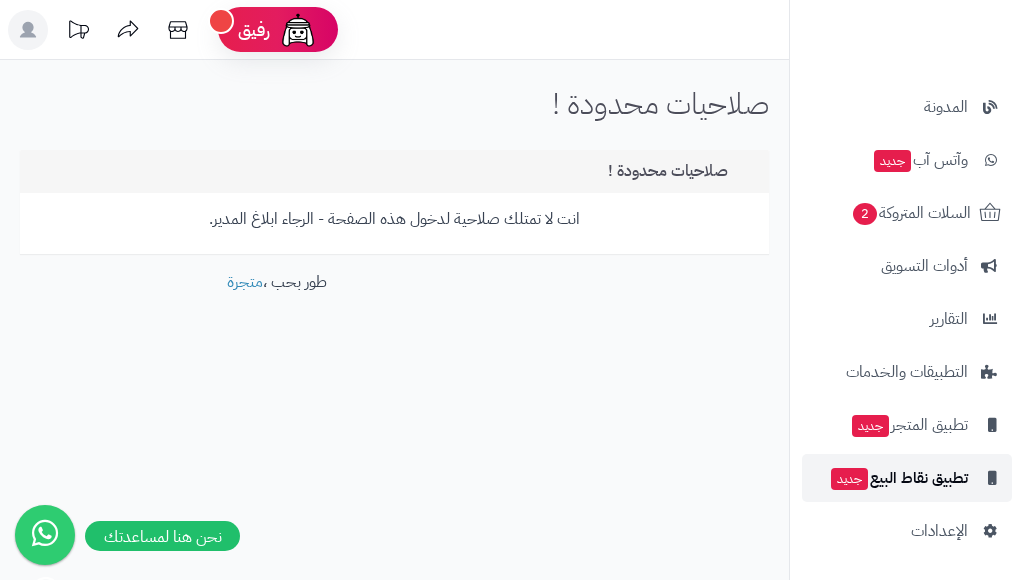 click on "تطبيق نقاط البيع    جديد" at bounding box center [898, 478] 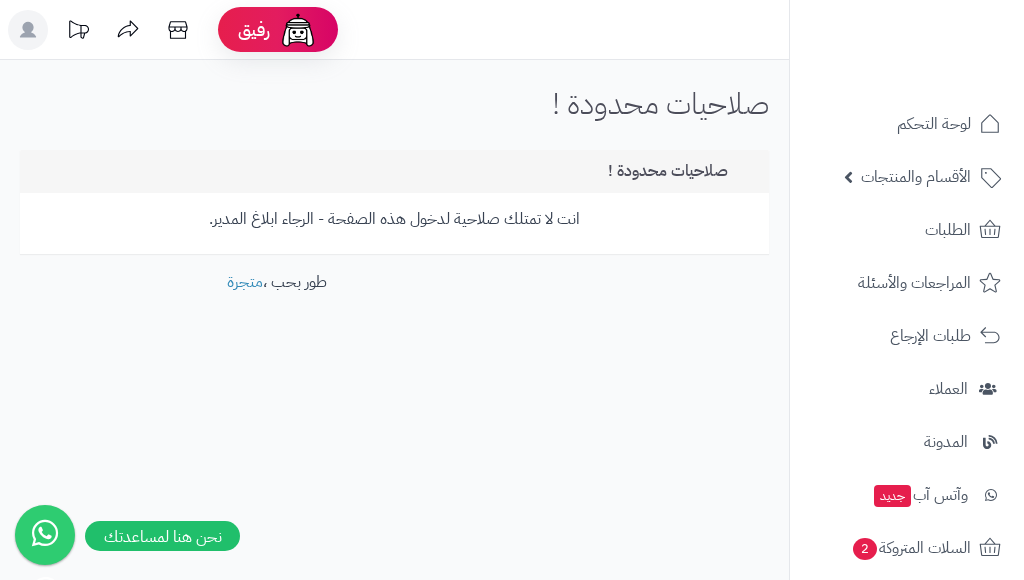 scroll, scrollTop: 0, scrollLeft: 0, axis: both 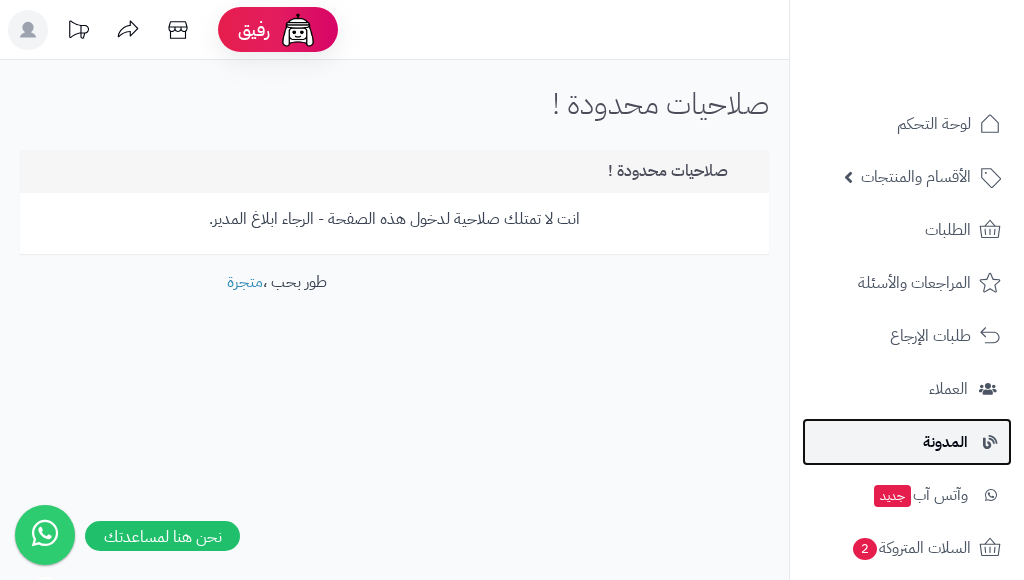 click on "المدونة" at bounding box center (945, 442) 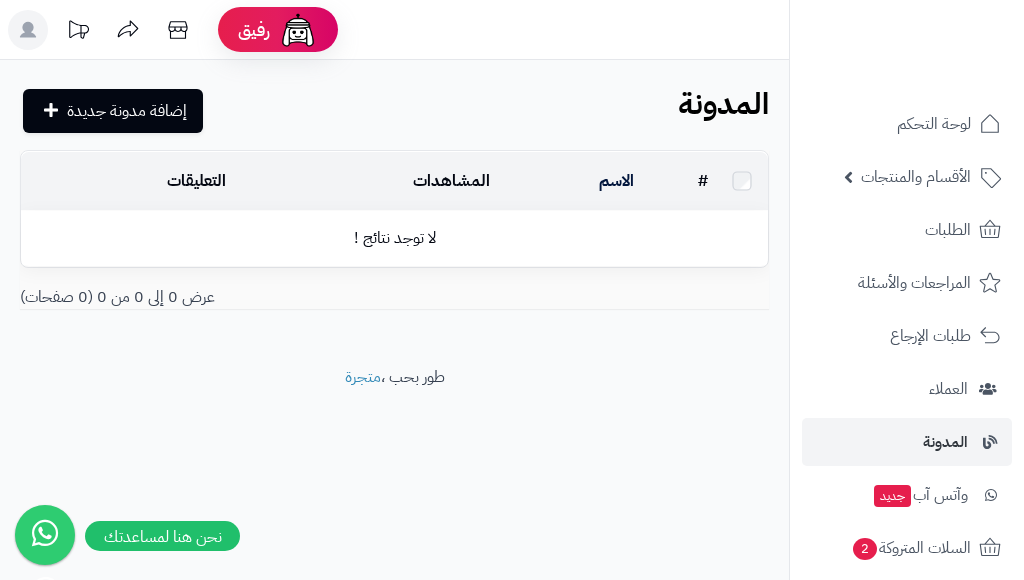 scroll, scrollTop: 0, scrollLeft: 0, axis: both 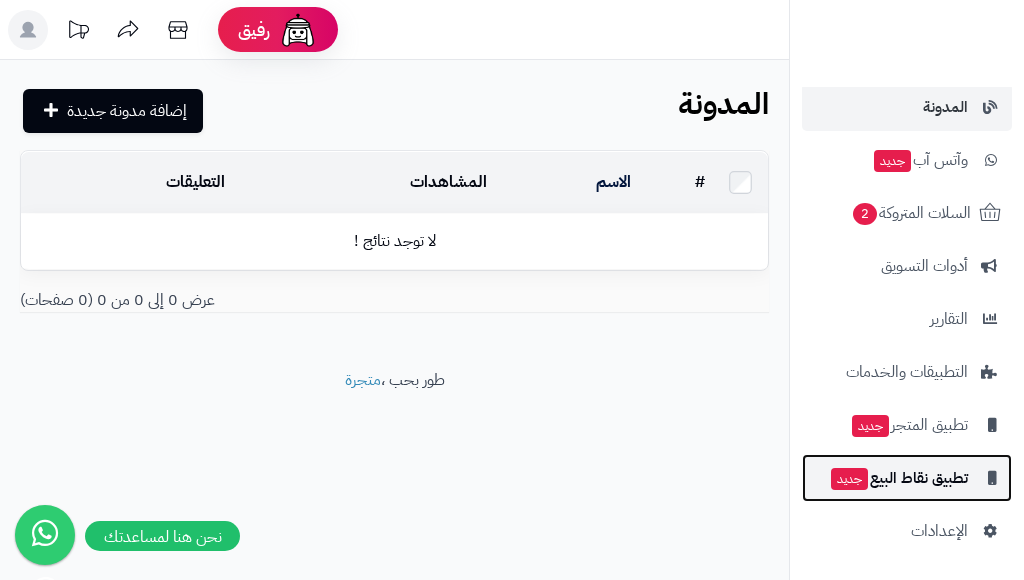 click on "تطبيق نقاط البيع    جديد" at bounding box center [898, 478] 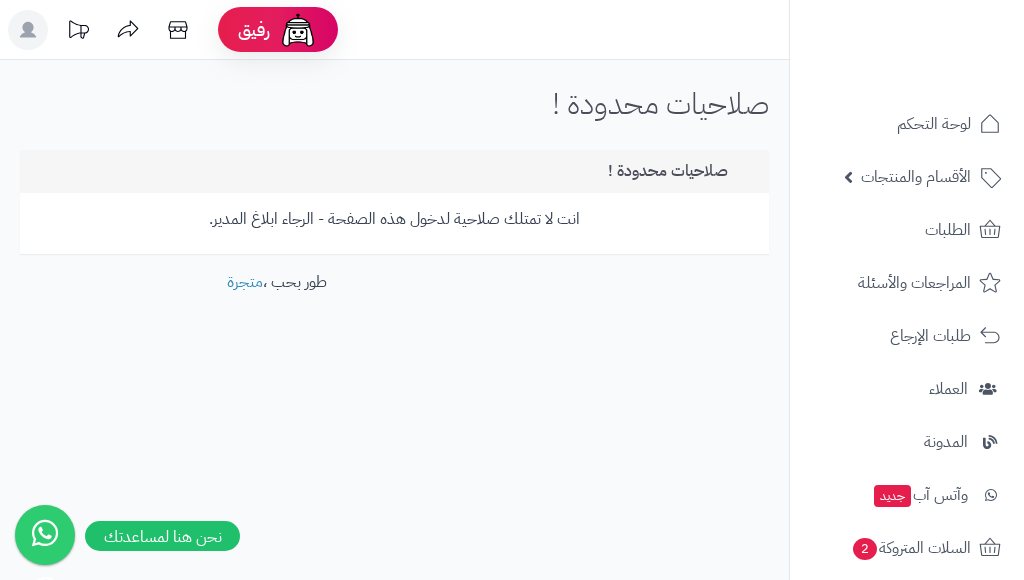 scroll, scrollTop: 0, scrollLeft: 0, axis: both 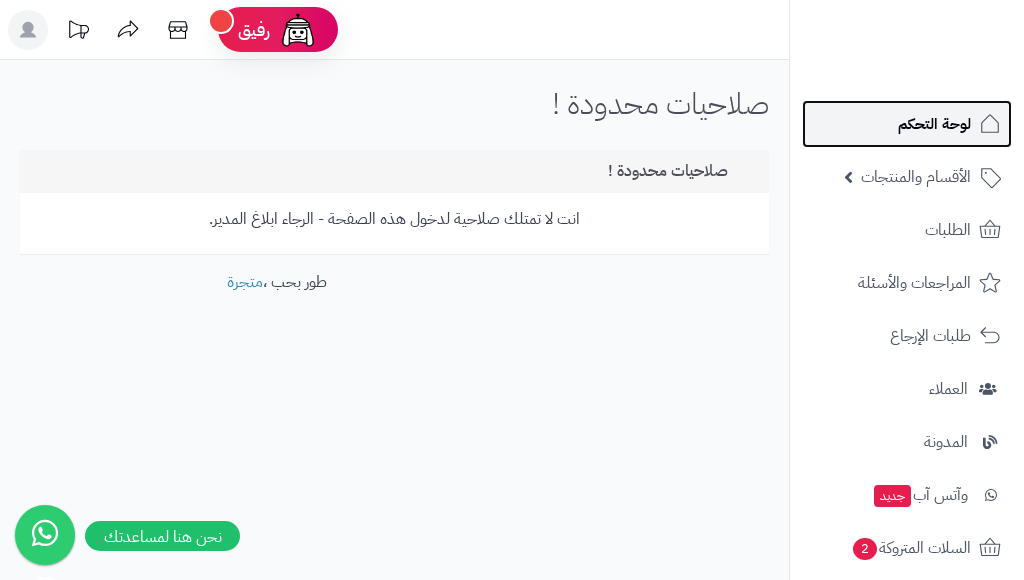 click on "لوحة التحكم" at bounding box center (934, 124) 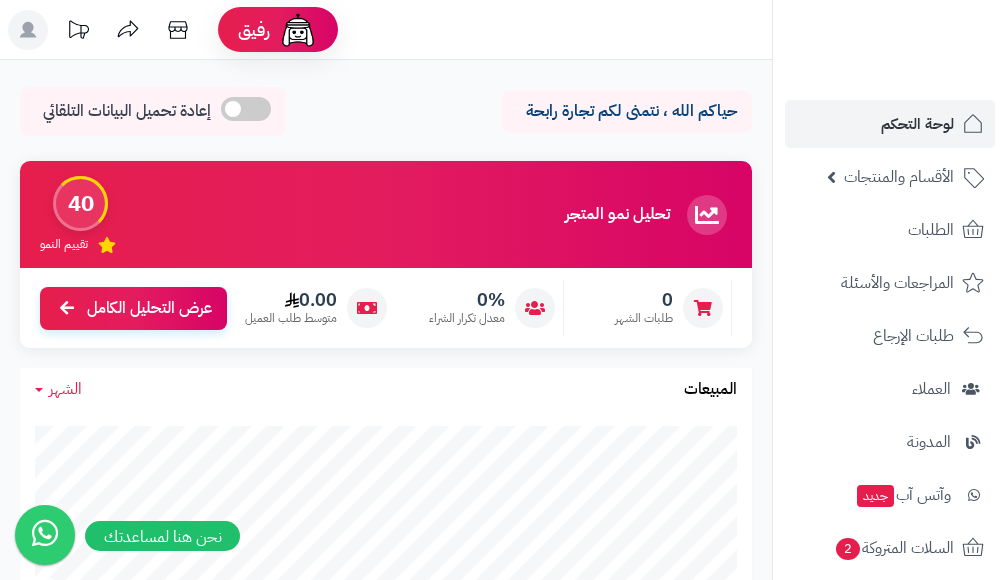 scroll, scrollTop: 0, scrollLeft: 0, axis: both 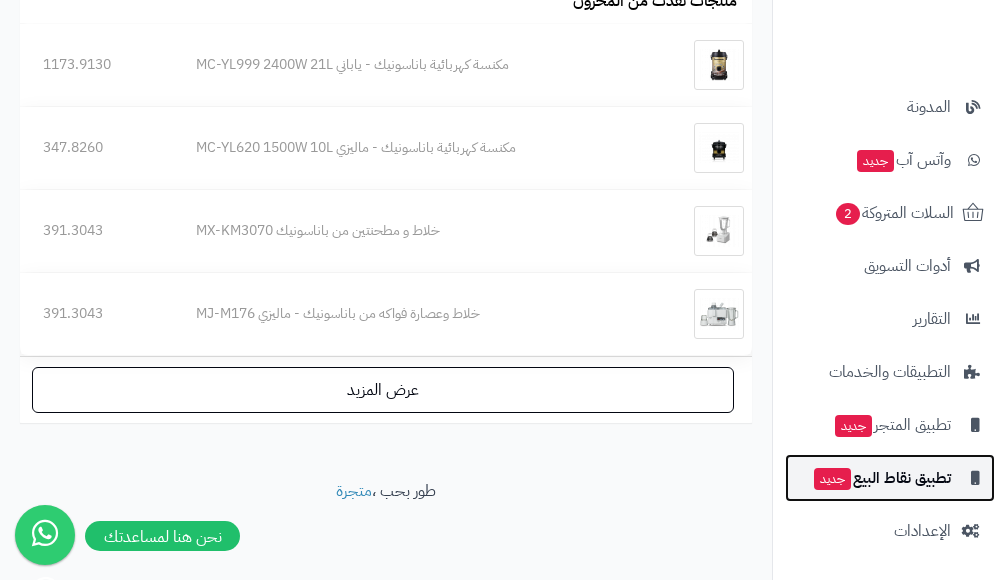 click on "جديد" at bounding box center (832, 479) 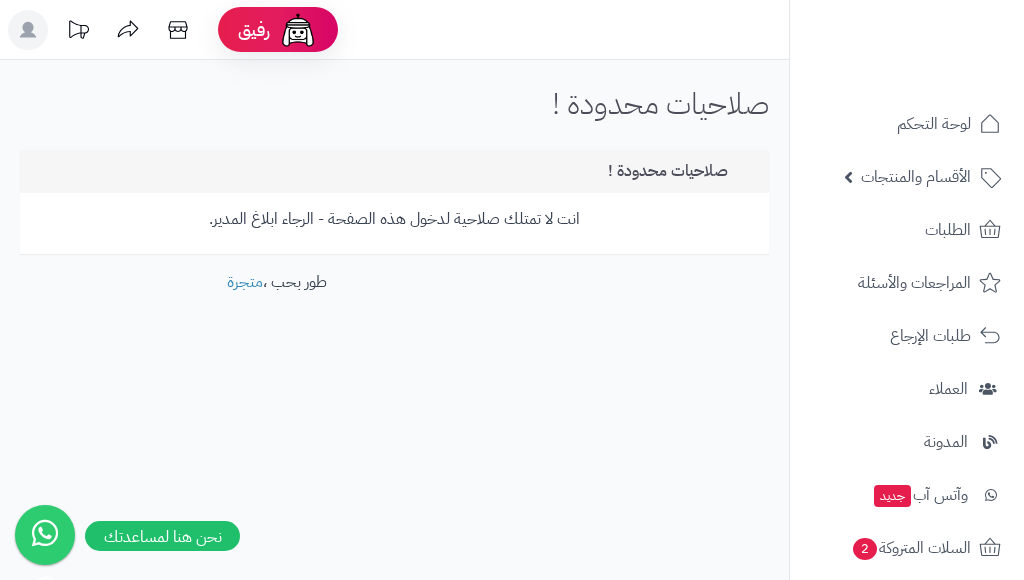 scroll, scrollTop: 0, scrollLeft: 0, axis: both 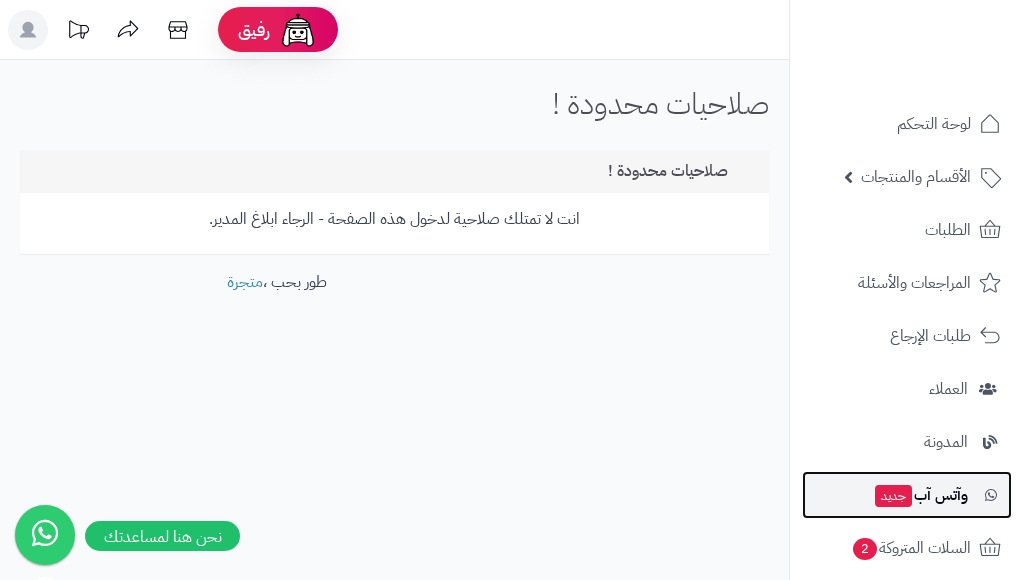 click on "وآتس آب  جديد" at bounding box center [920, 495] 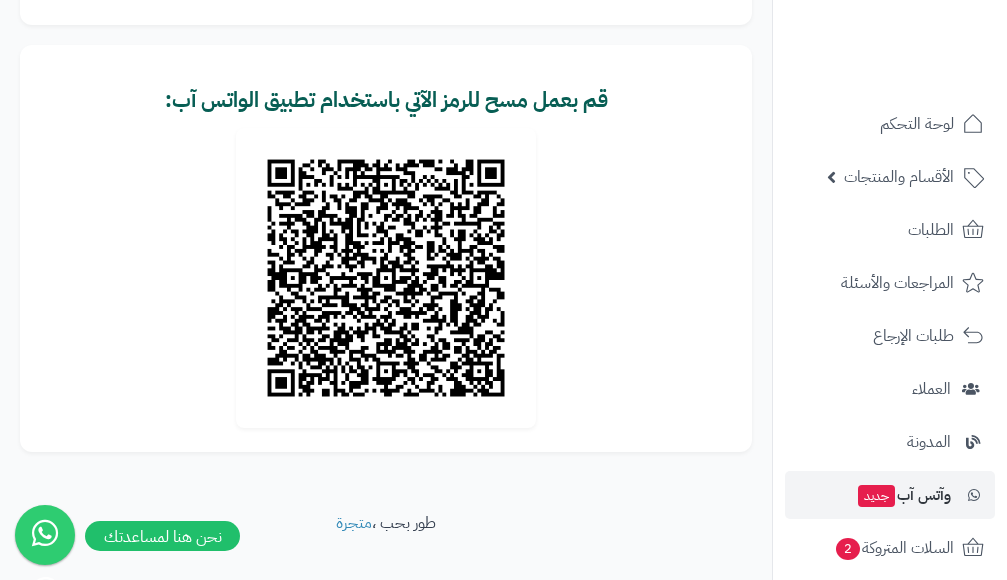 scroll, scrollTop: 432, scrollLeft: 0, axis: vertical 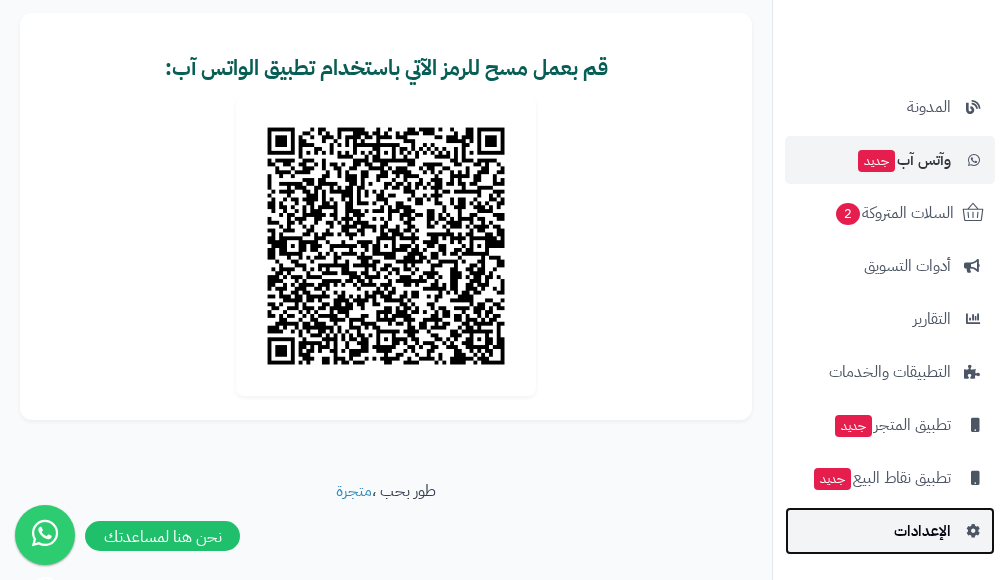 click on "الإعدادات" at bounding box center (922, 531) 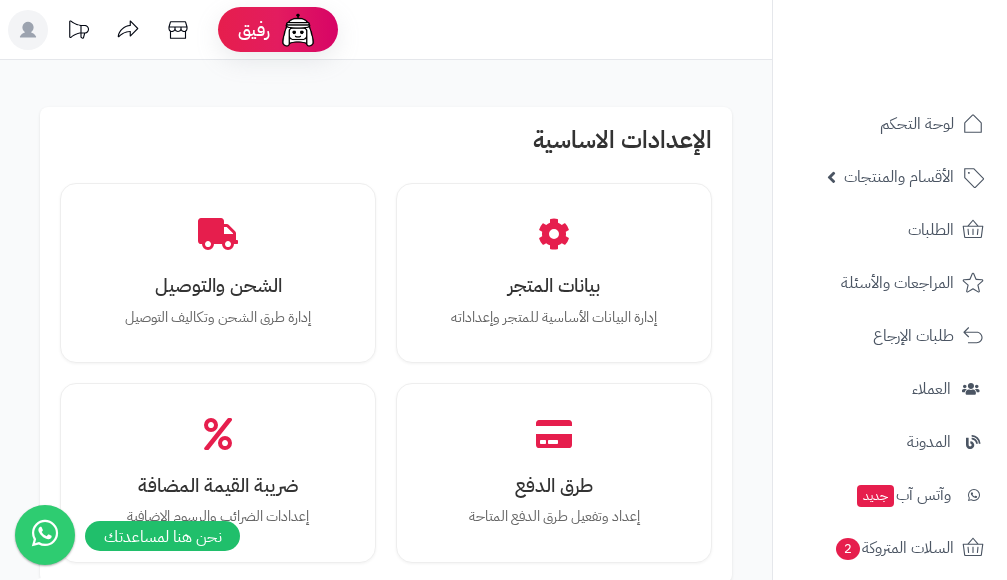 scroll, scrollTop: 0, scrollLeft: 0, axis: both 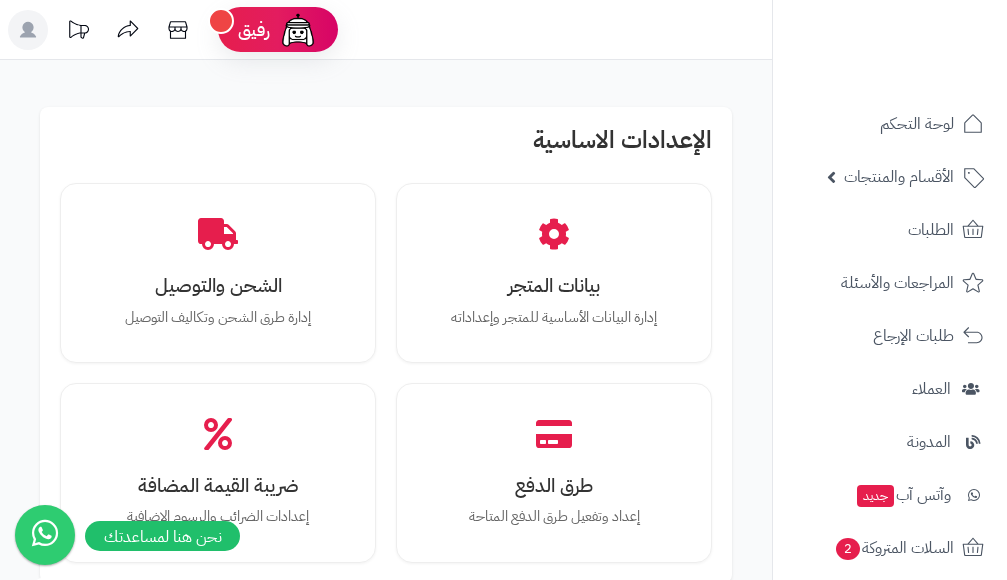 click 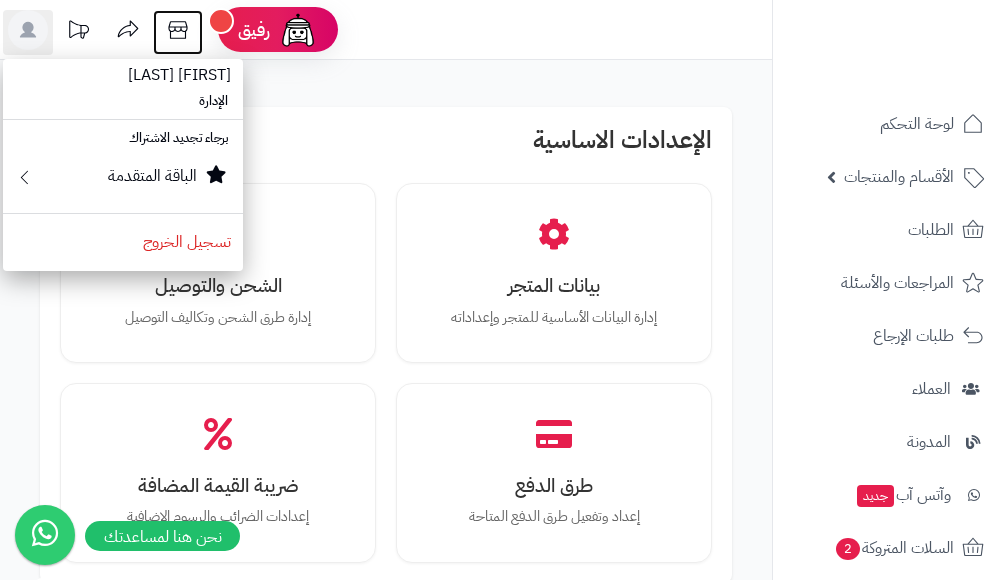 click 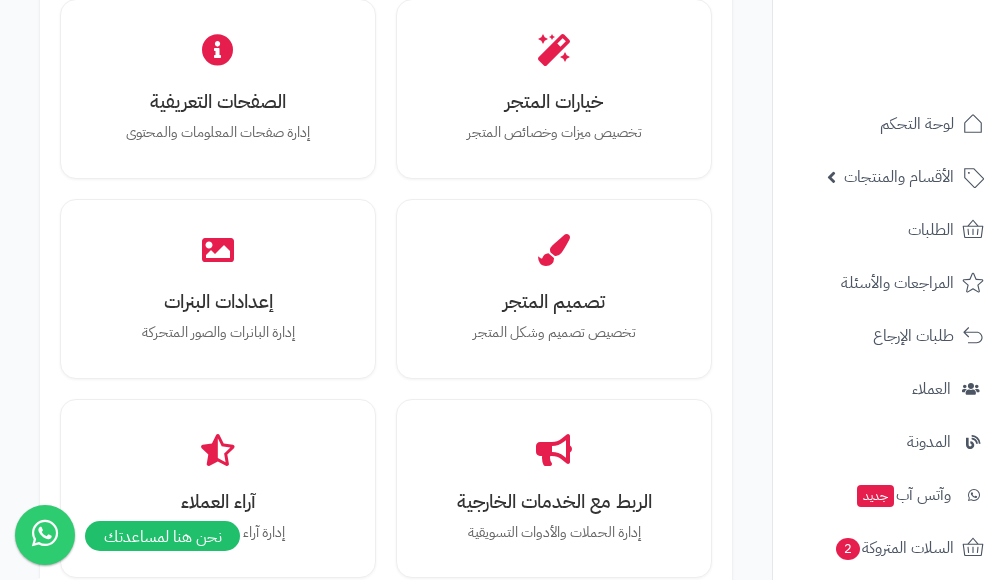 scroll, scrollTop: 800, scrollLeft: 0, axis: vertical 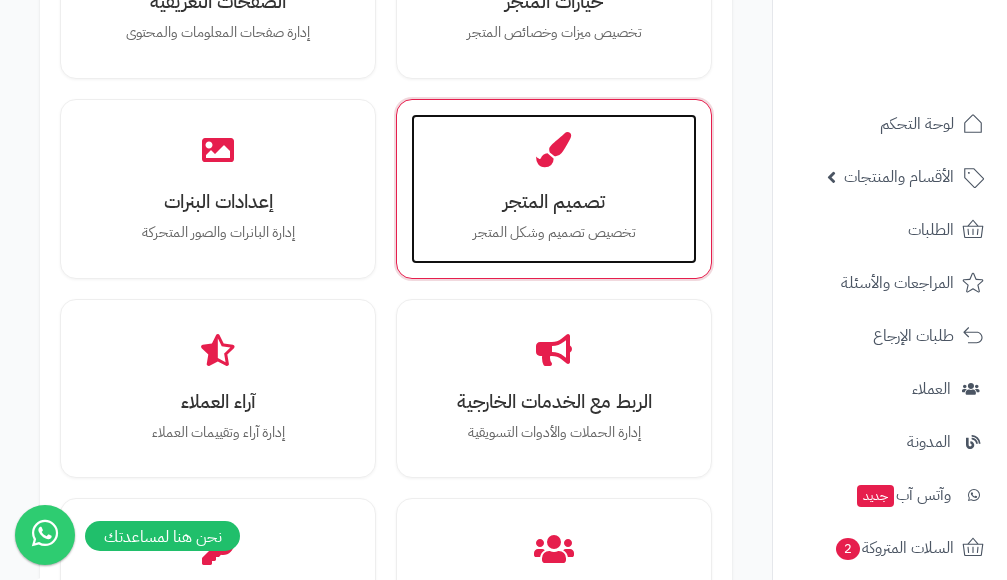 click on "تصميم المتجر" at bounding box center (554, 201) 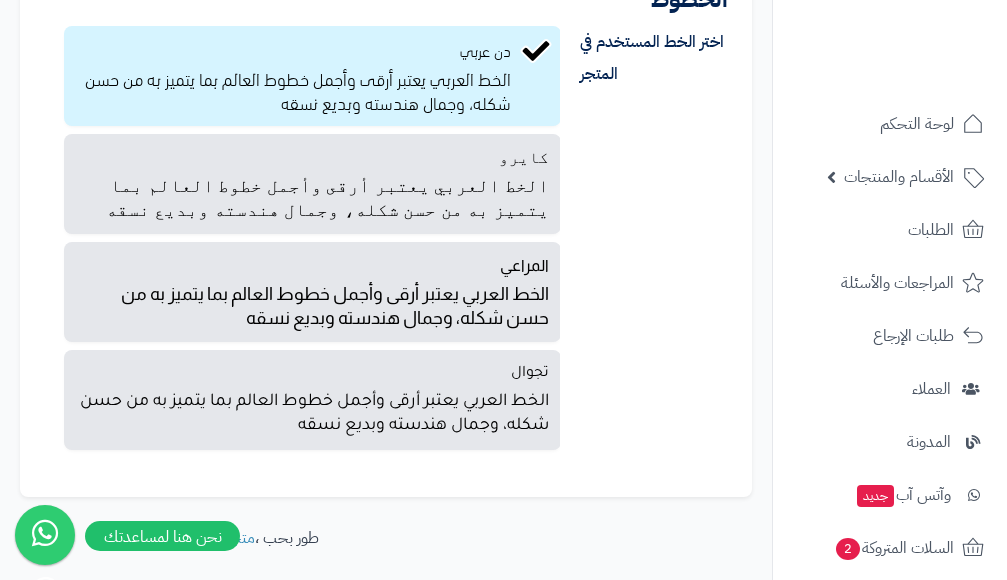 scroll, scrollTop: 587, scrollLeft: 0, axis: vertical 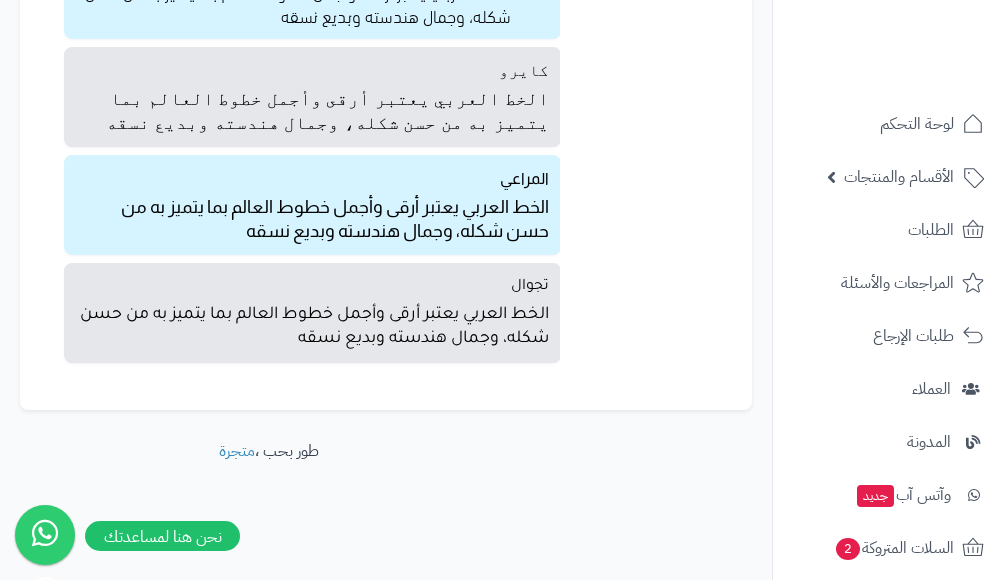 click on "المراعي الخط العربي يعتبر أرقى وأجمل خطوط العالم بما يتميز به من حسن شكله، وجمال هندسته وبديع نسقه" at bounding box center (312, 205) 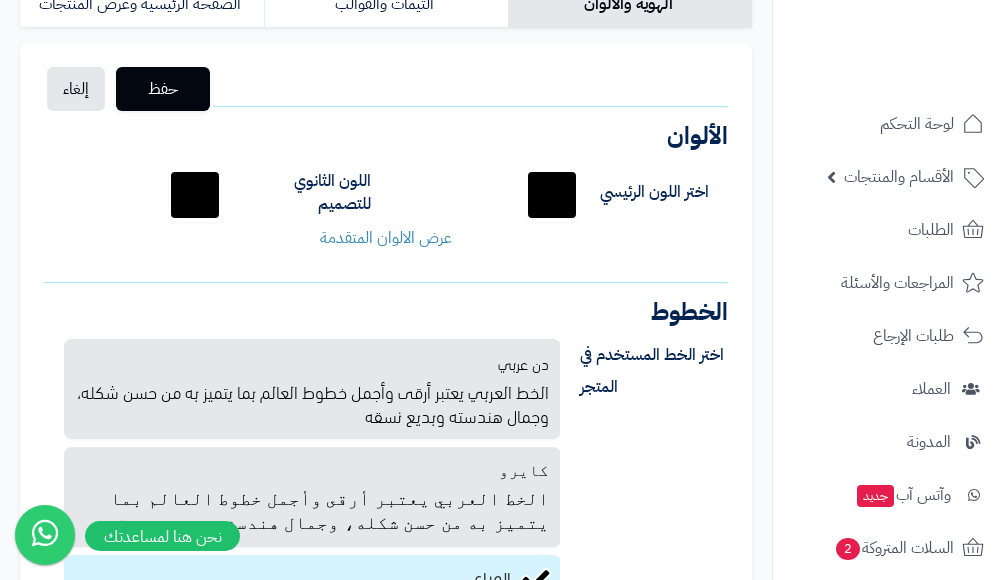 scroll, scrollTop: 87, scrollLeft: 0, axis: vertical 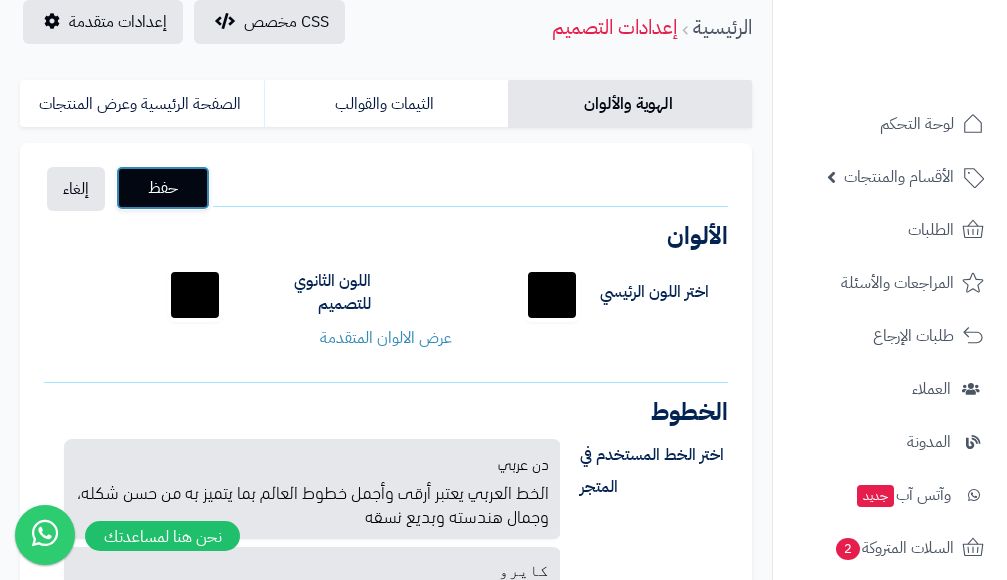 click on "حفظ" at bounding box center [163, 188] 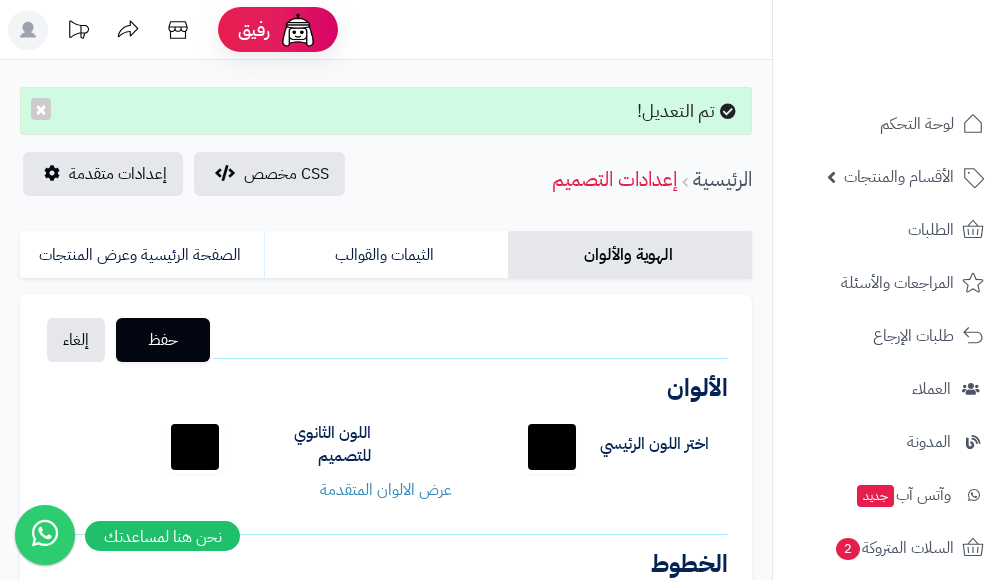 scroll, scrollTop: 0, scrollLeft: 0, axis: both 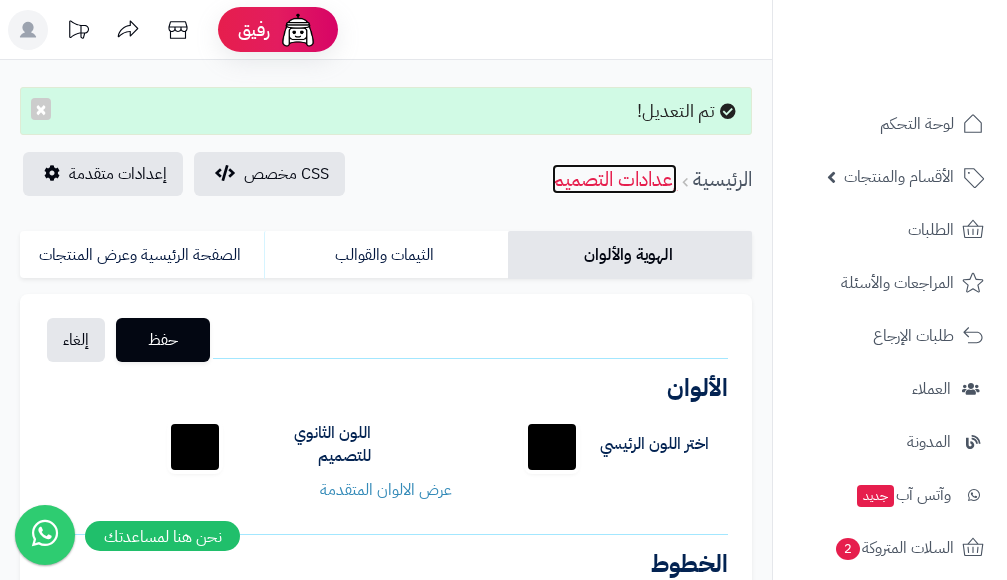click on "إعدادات التصميم" at bounding box center [614, 179] 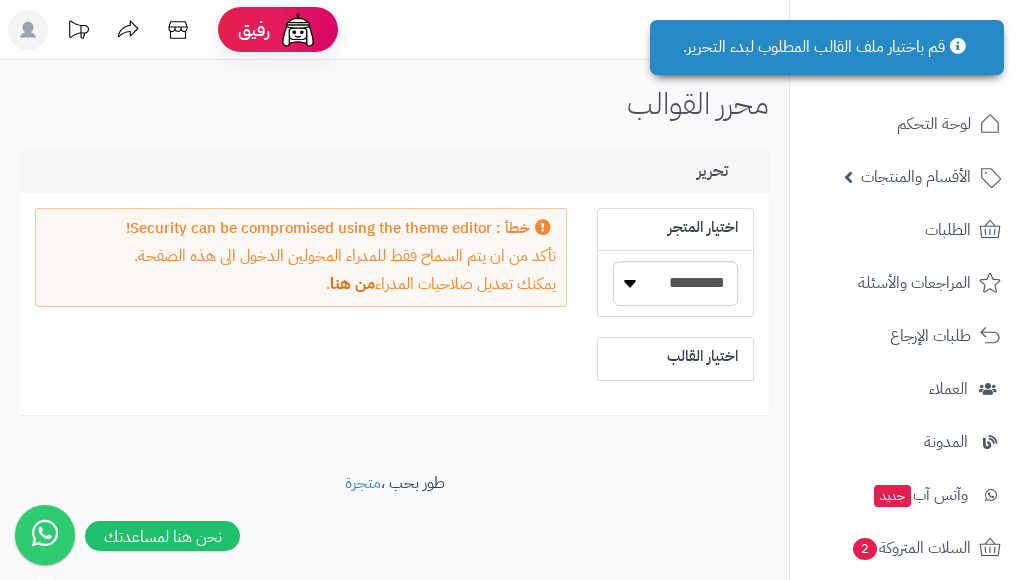 scroll, scrollTop: 0, scrollLeft: 0, axis: both 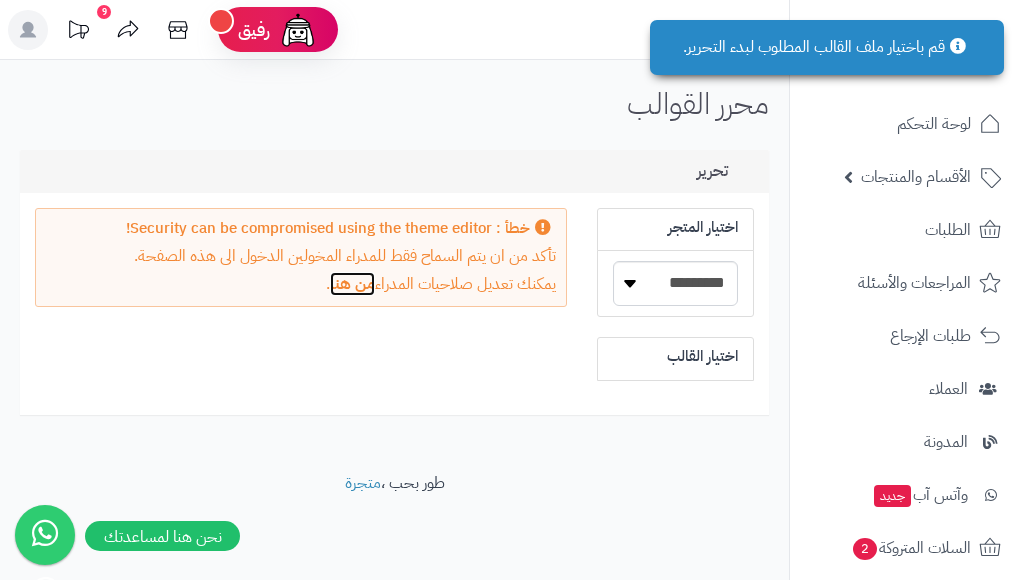 click on "من هنا" at bounding box center (352, 284) 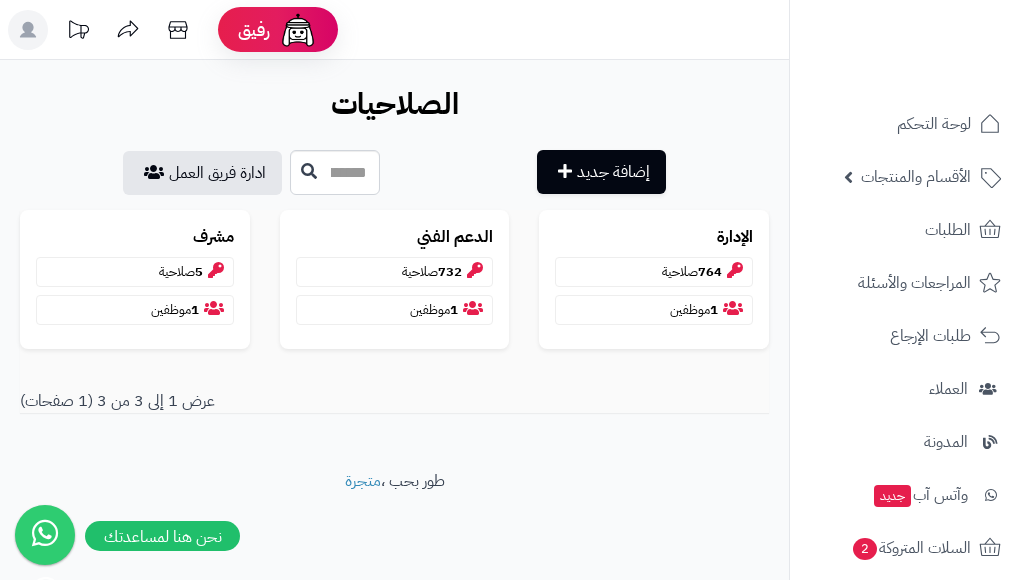 scroll, scrollTop: 0, scrollLeft: 0, axis: both 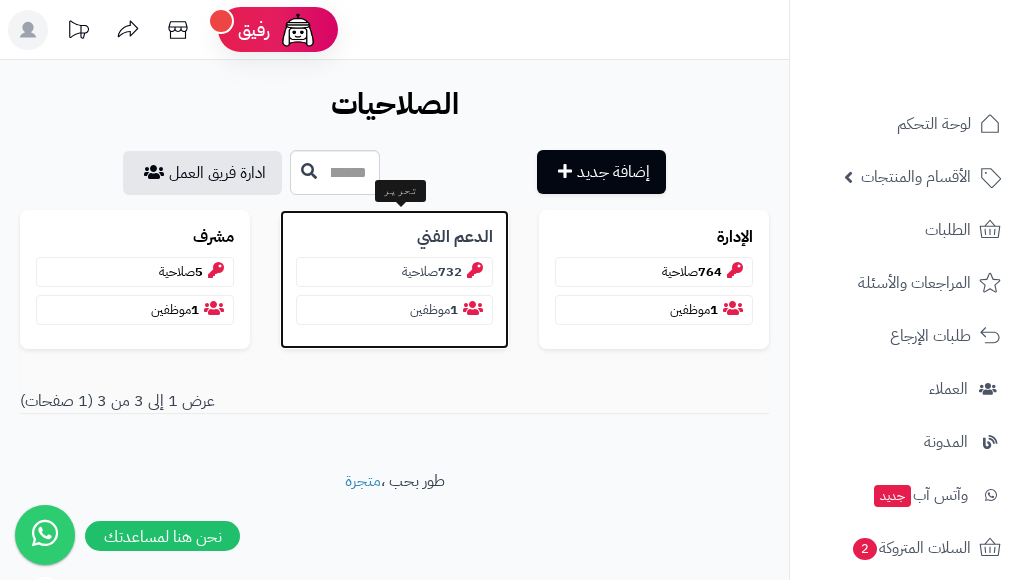 click on "[PHONE]" at bounding box center [395, 272] 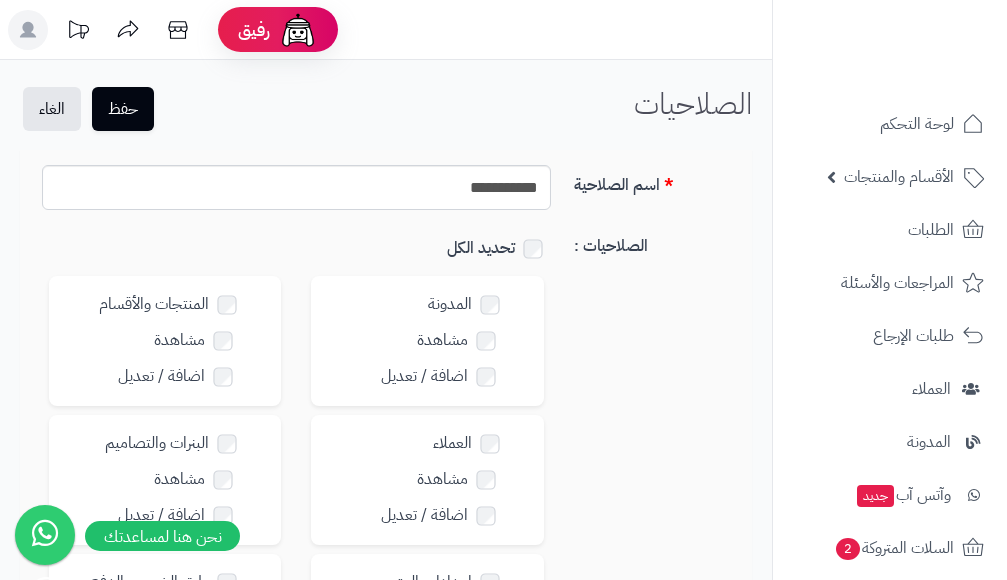 scroll, scrollTop: 0, scrollLeft: 0, axis: both 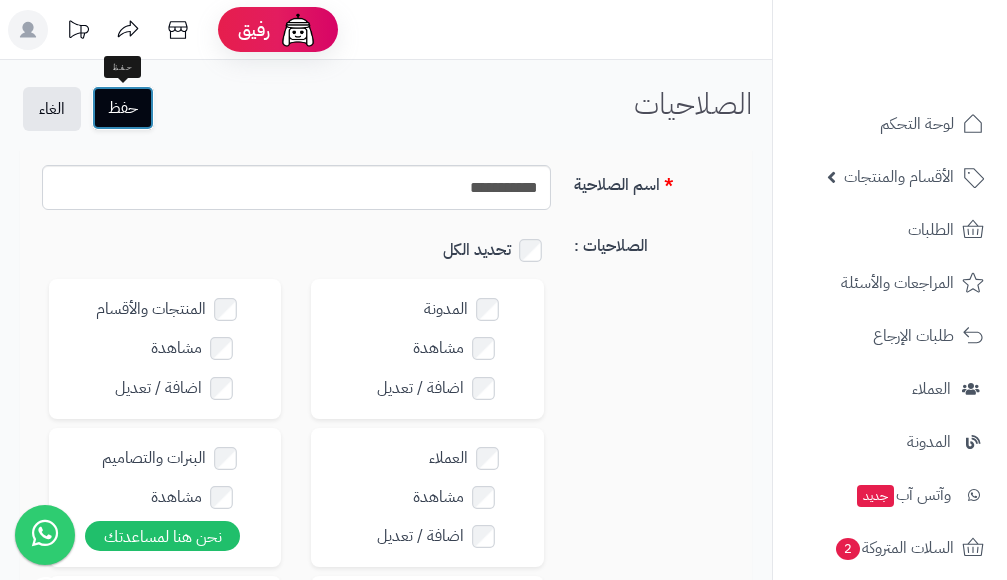 click on "حفظ" at bounding box center [123, 108] 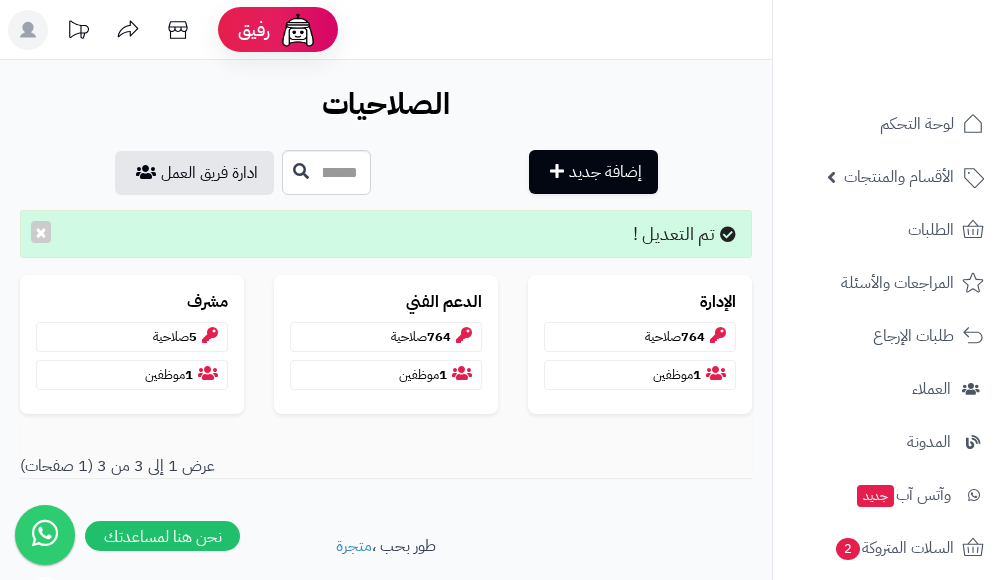 scroll, scrollTop: 0, scrollLeft: 0, axis: both 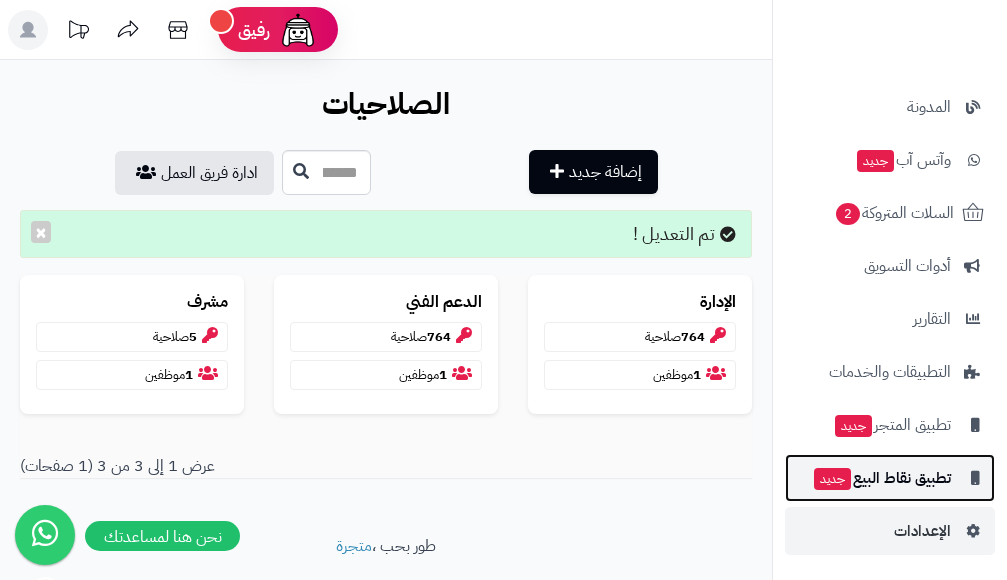 click on "تطبيق نقاط البيع    جديد" at bounding box center [881, 478] 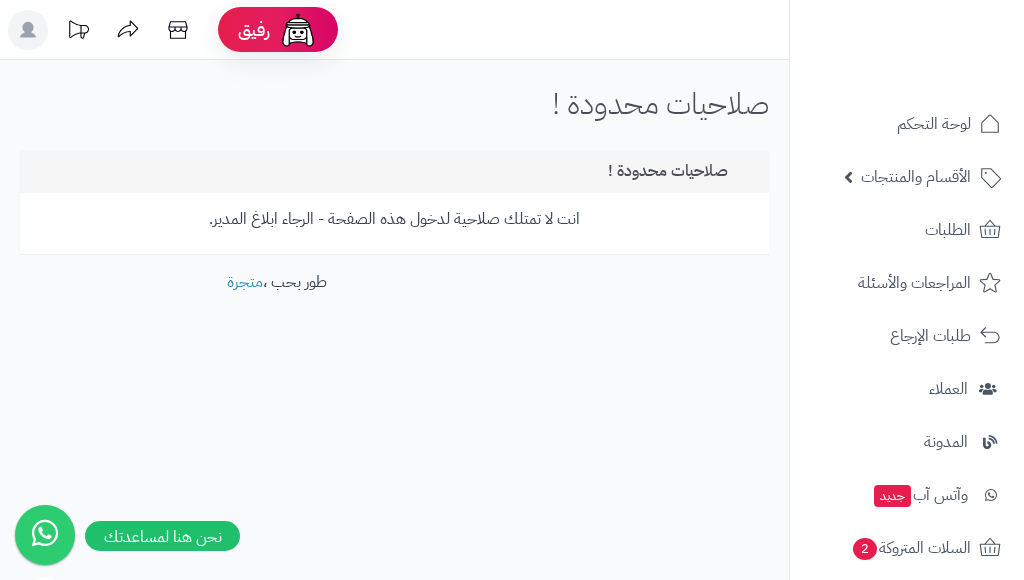 scroll, scrollTop: 0, scrollLeft: 0, axis: both 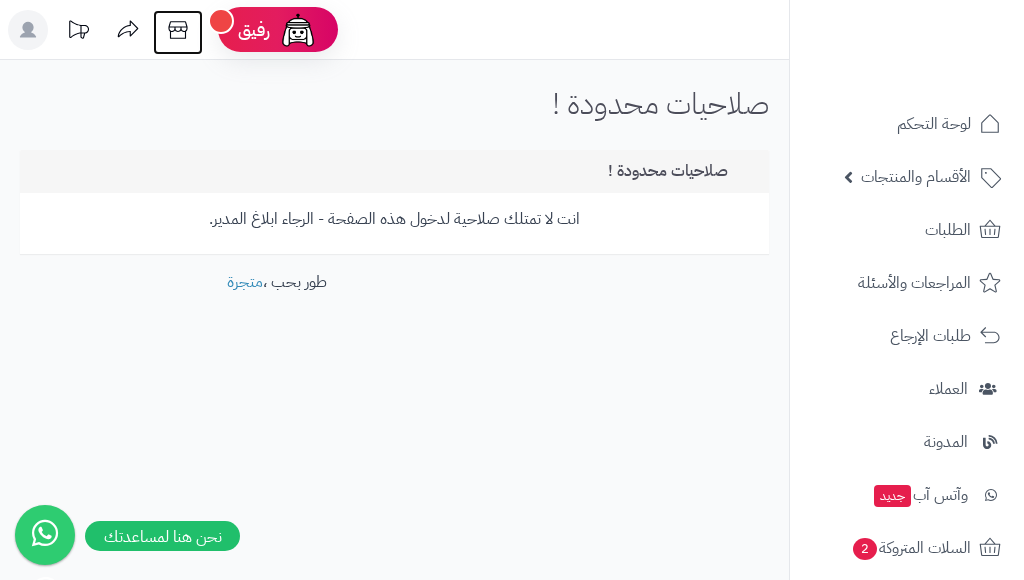 click 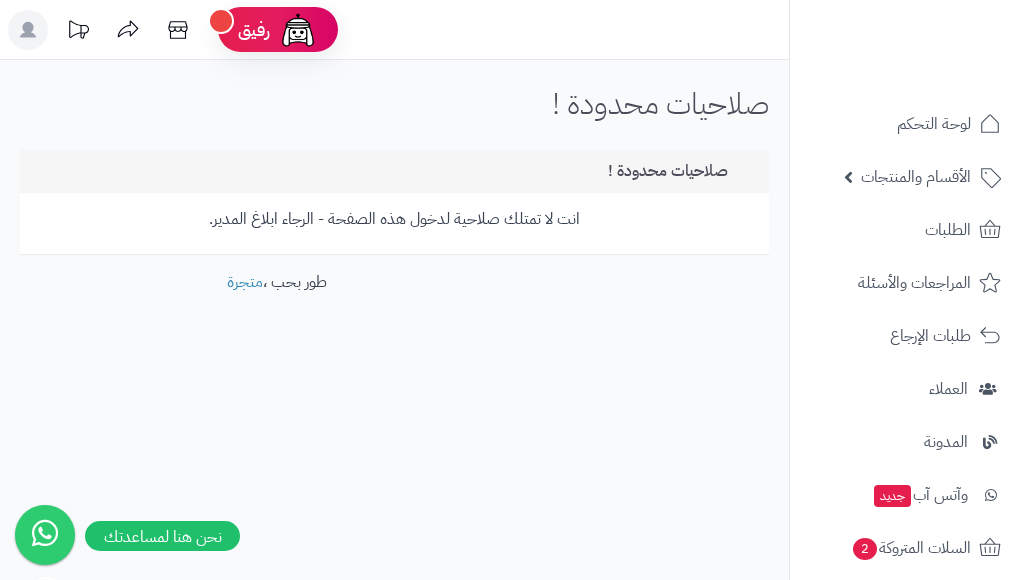 click 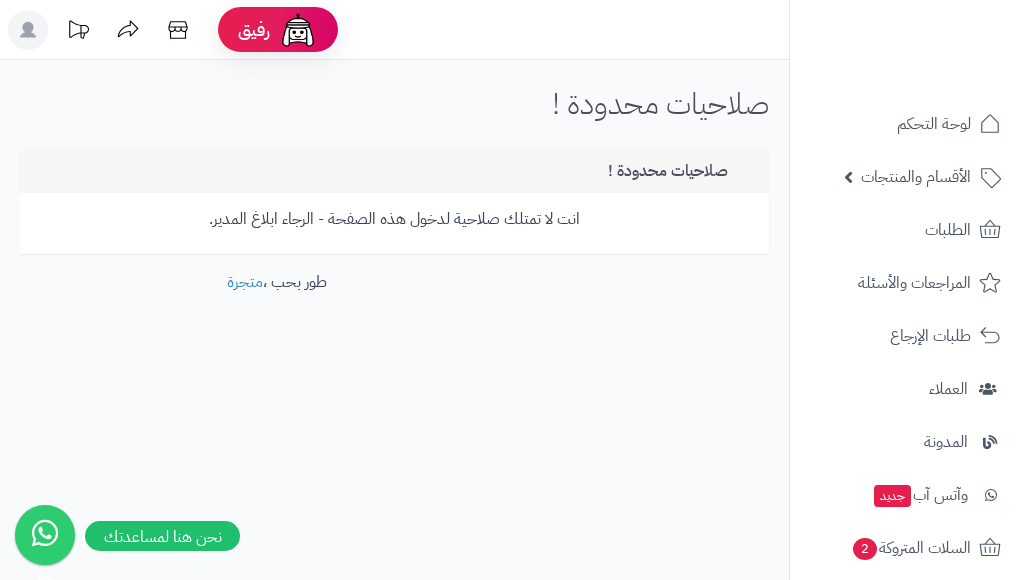 click 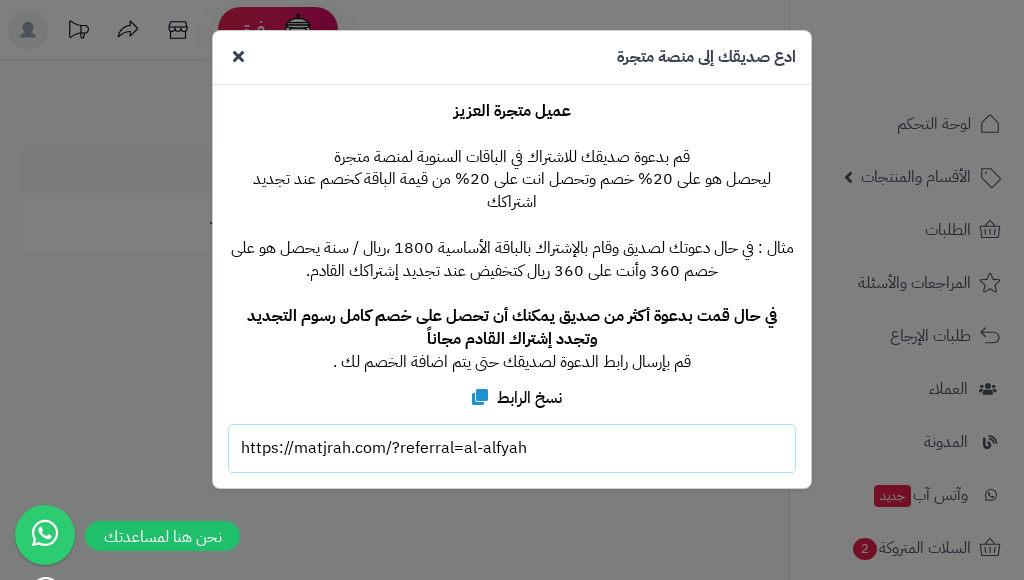 click at bounding box center (238, 56) 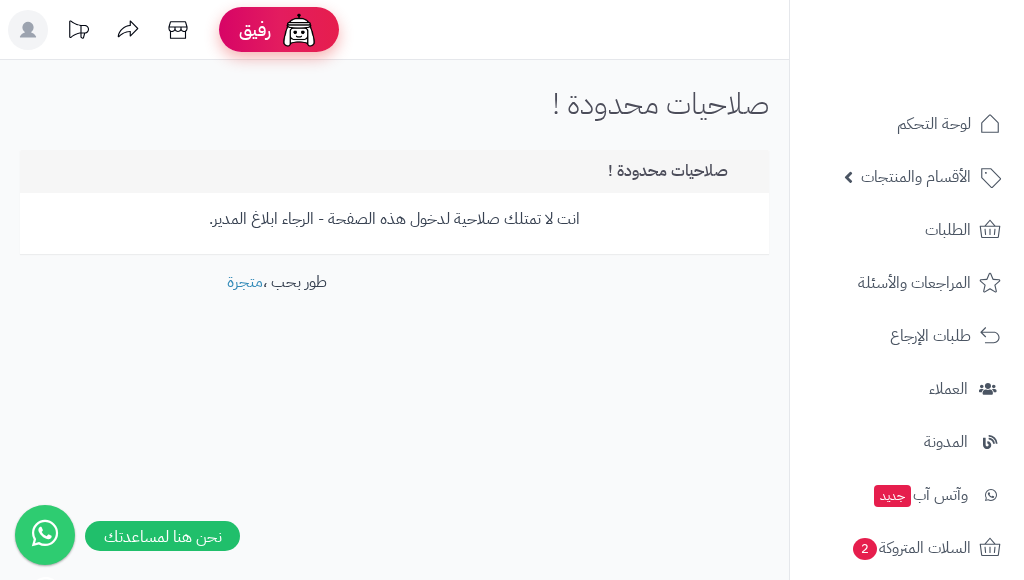 click on "رفيق" at bounding box center [255, 30] 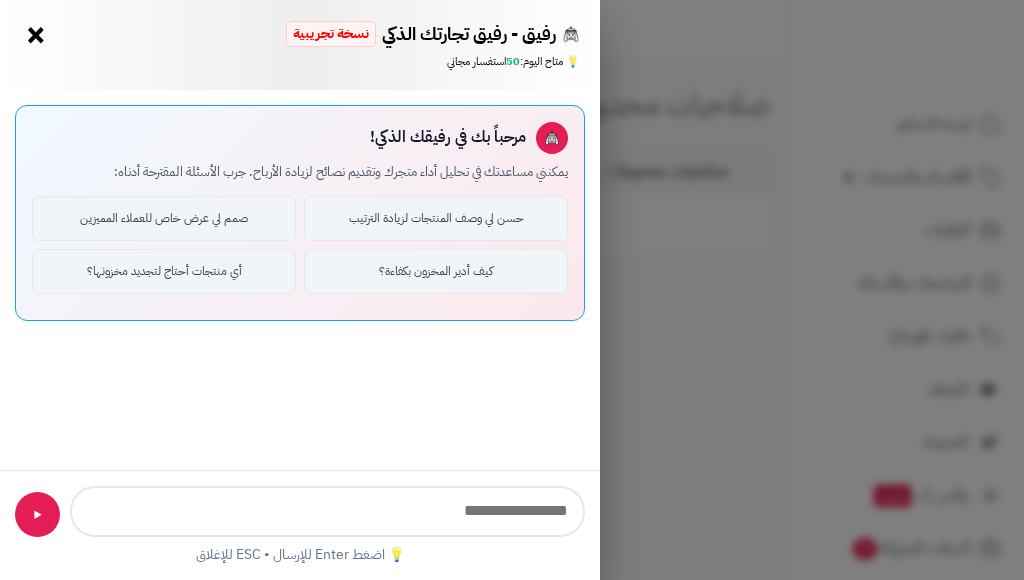 click on "×" at bounding box center [36, 35] 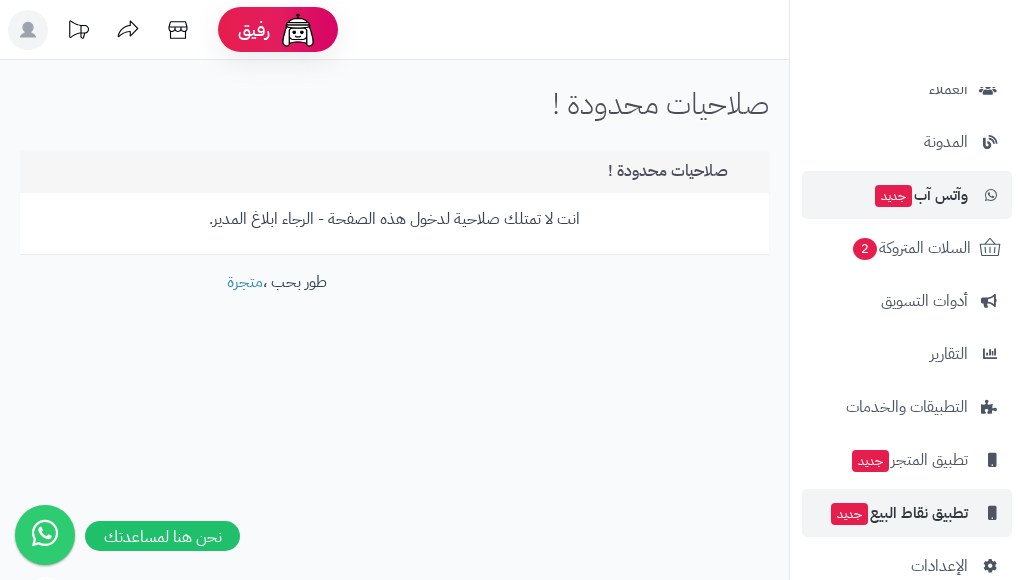 scroll, scrollTop: 335, scrollLeft: 0, axis: vertical 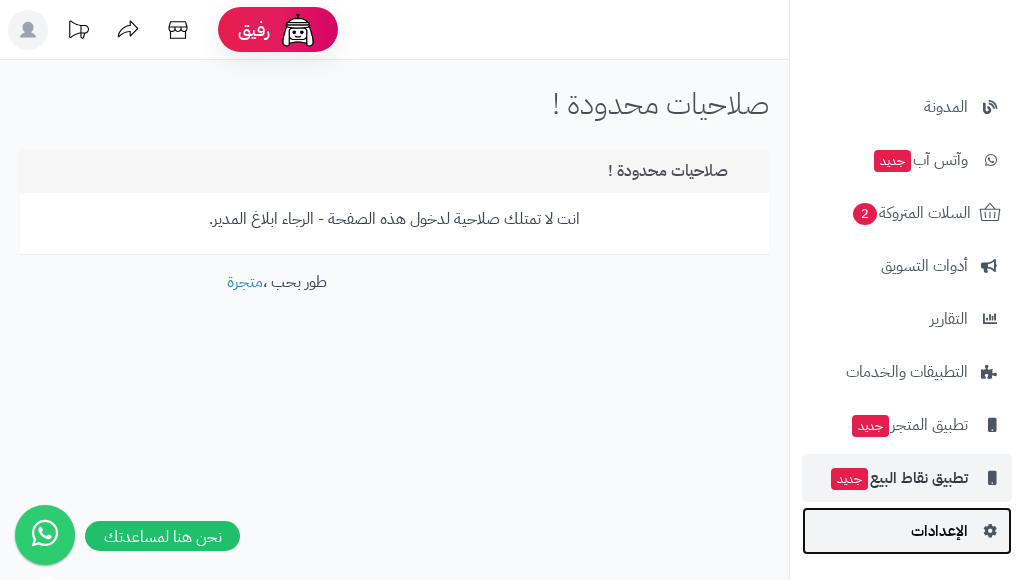click on "الإعدادات" at bounding box center (939, 531) 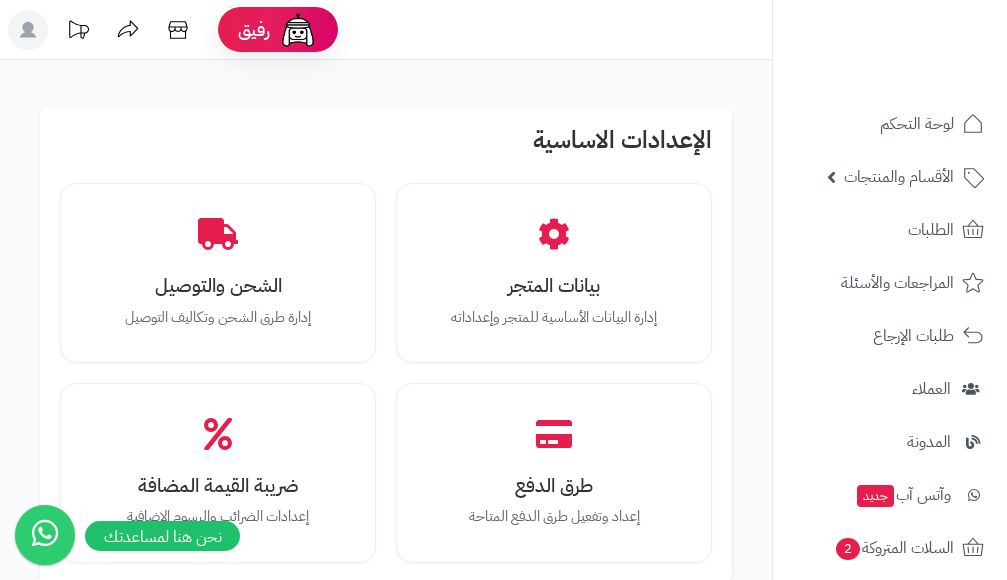 scroll, scrollTop: 0, scrollLeft: 0, axis: both 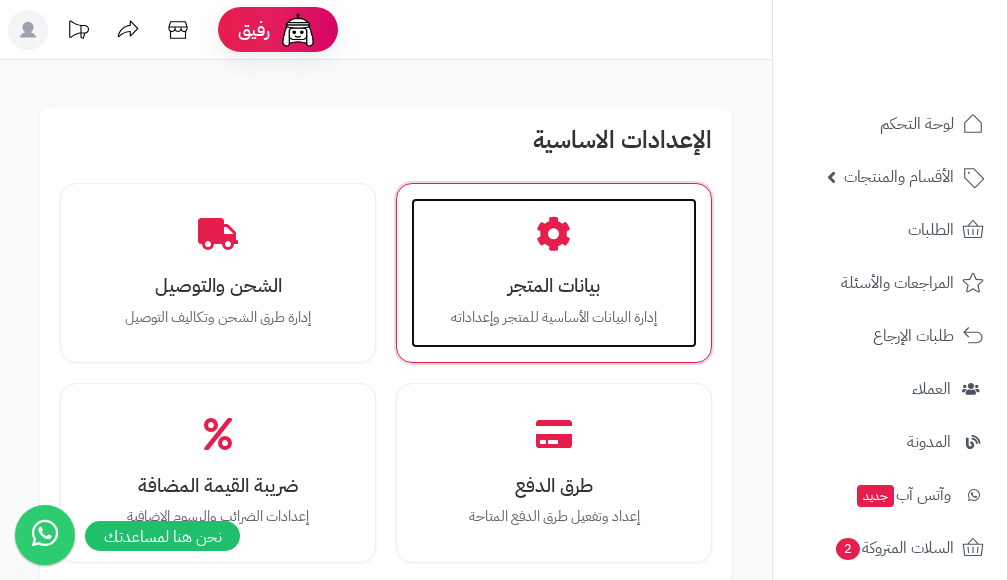 click on "بيانات المتجر إدارة البيانات الأساسية للمتجر وإعداداته" at bounding box center [554, 273] 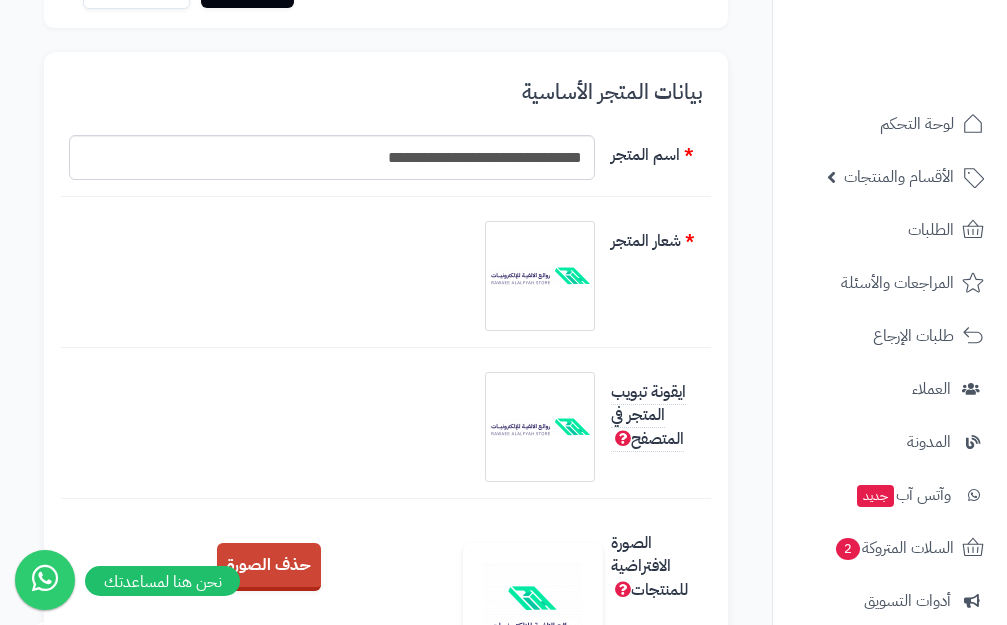 scroll, scrollTop: 0, scrollLeft: 0, axis: both 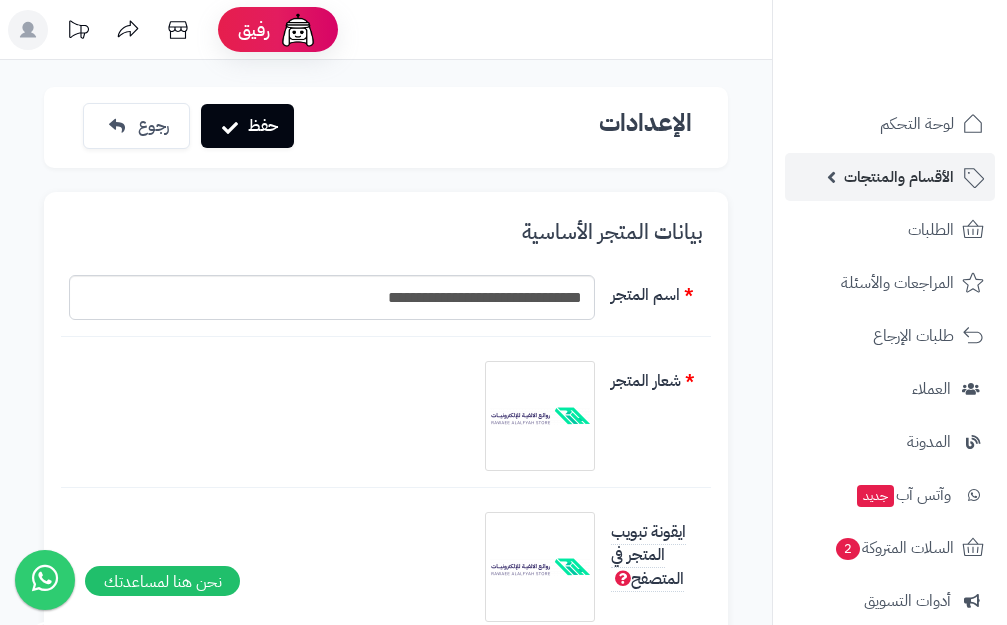 click on "الأقسام والمنتجات" at bounding box center (899, 177) 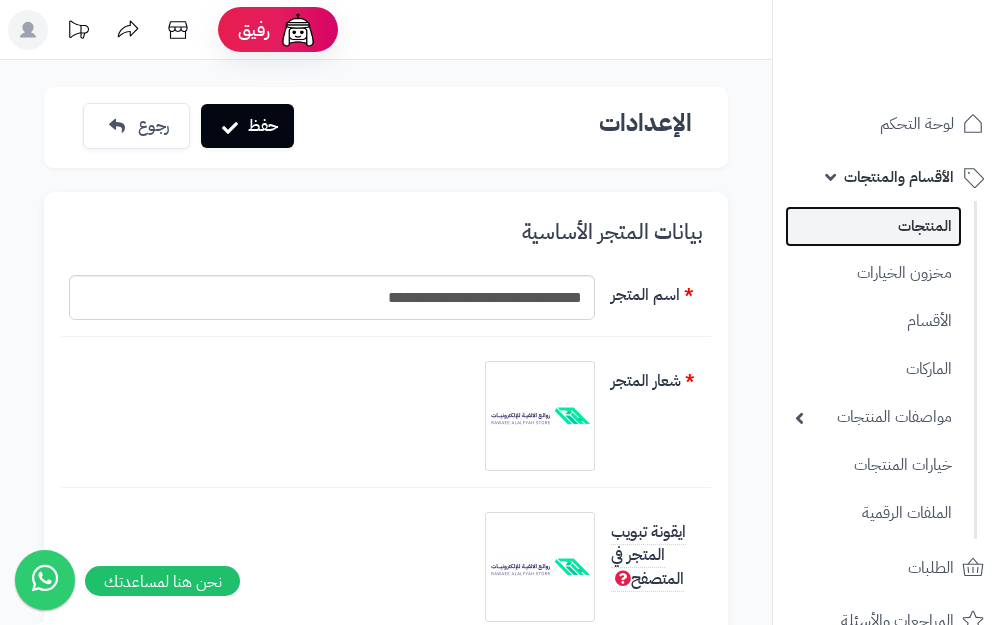 click on "المنتجات" at bounding box center [873, 226] 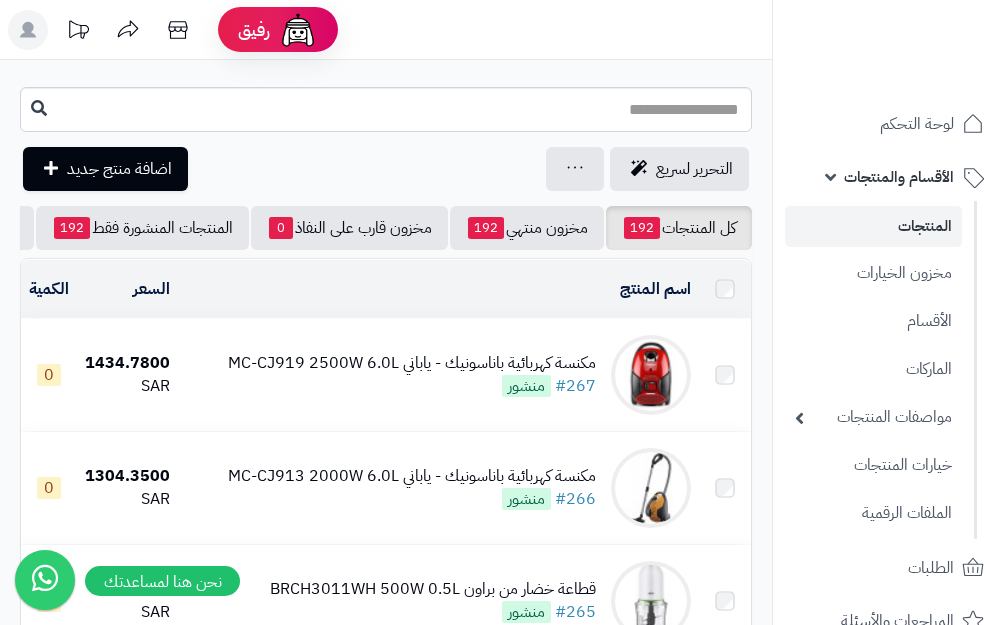 scroll, scrollTop: 0, scrollLeft: 0, axis: both 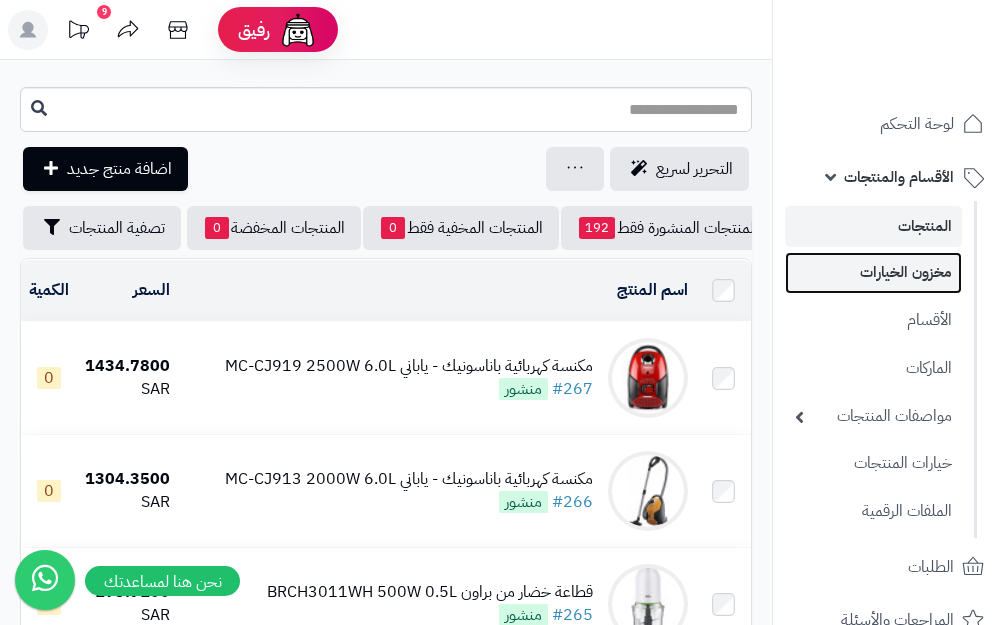 click on "مخزون الخيارات" at bounding box center (873, 272) 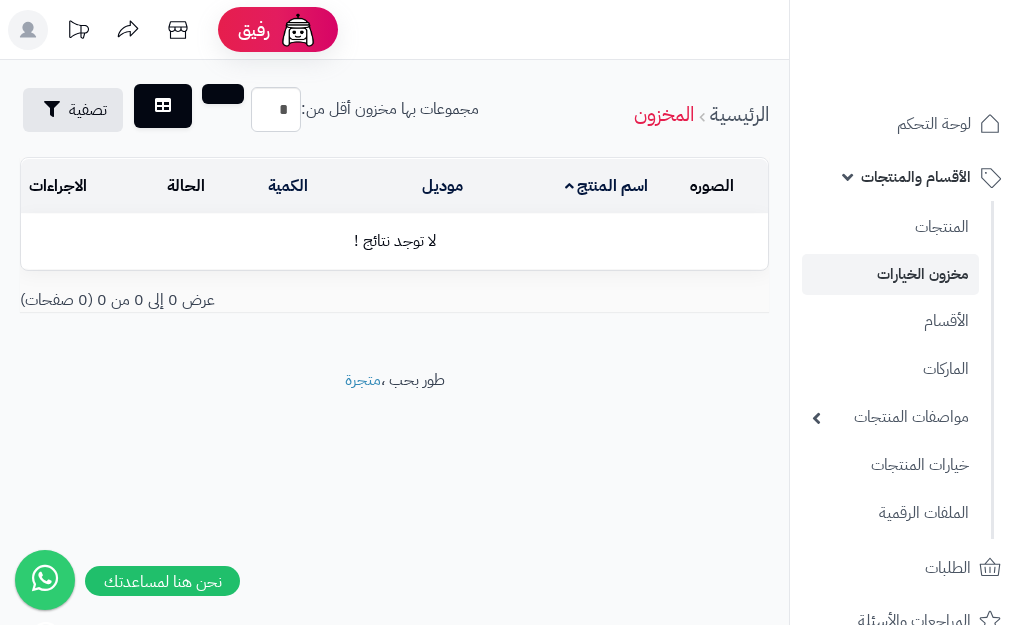 scroll, scrollTop: 0, scrollLeft: 0, axis: both 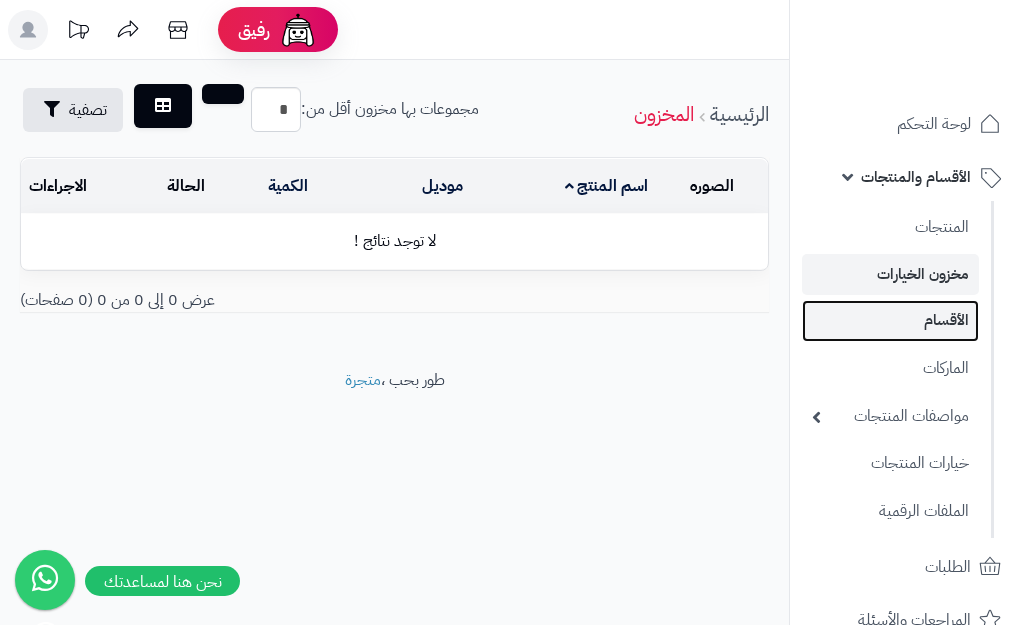 click on "الأقسام" at bounding box center (890, 320) 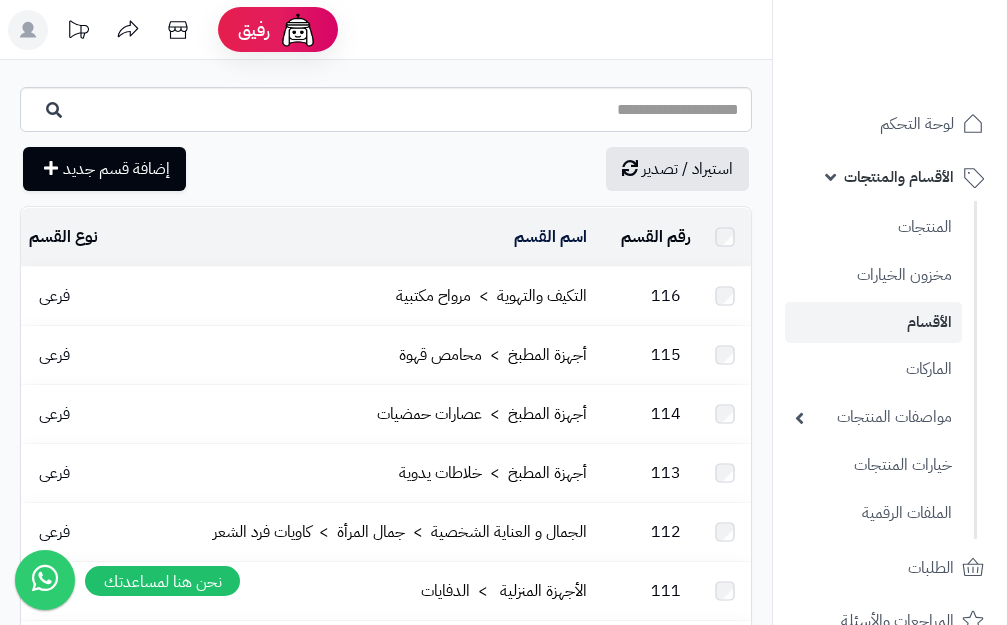 scroll, scrollTop: 0, scrollLeft: 0, axis: both 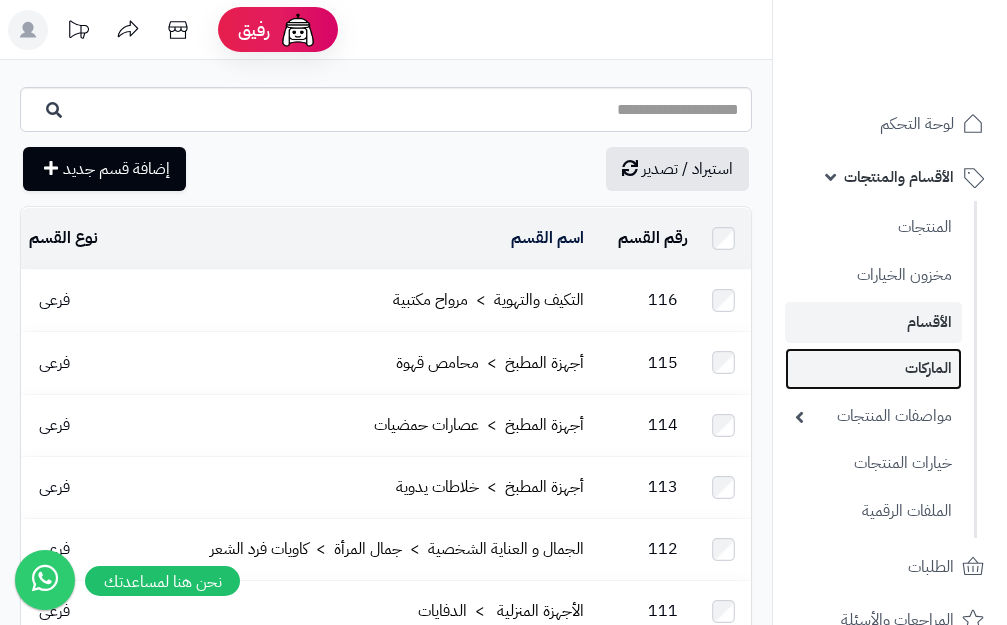 click on "الماركات" at bounding box center (873, 368) 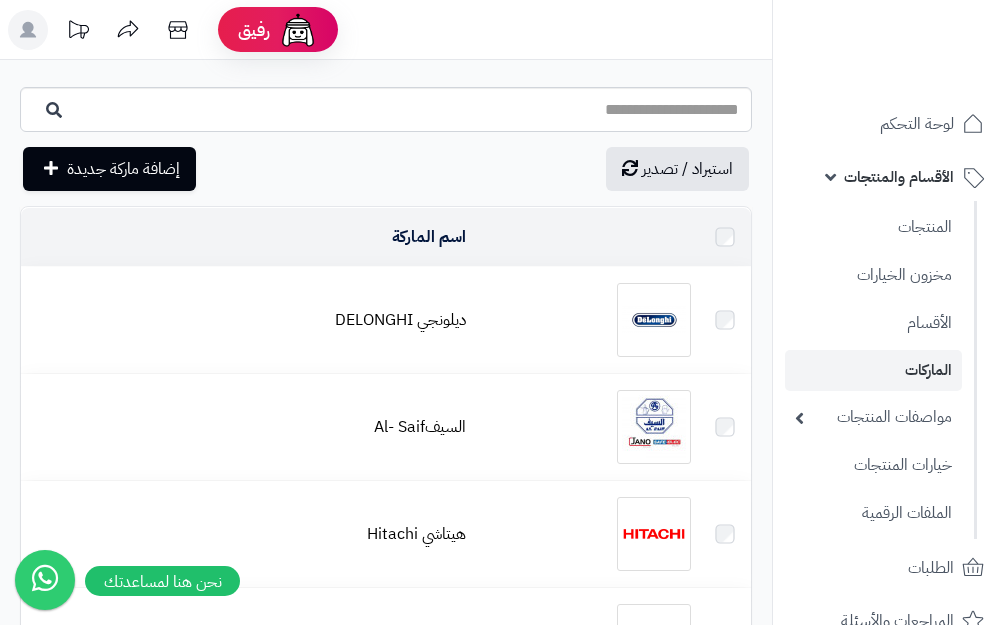 scroll, scrollTop: 0, scrollLeft: 0, axis: both 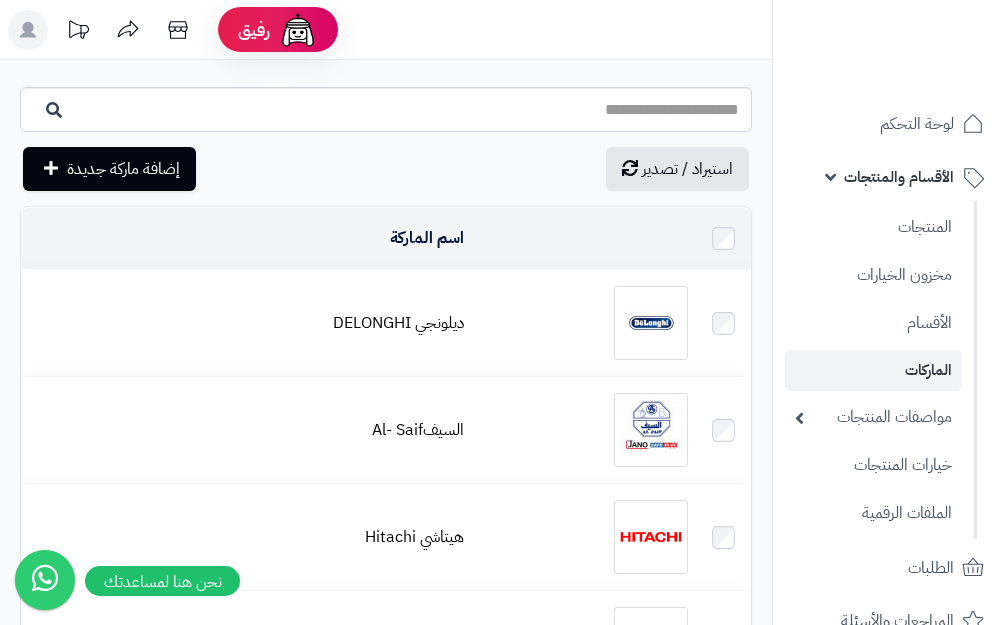 drag, startPoint x: 928, startPoint y: 420, endPoint x: 803, endPoint y: 388, distance: 129.031 